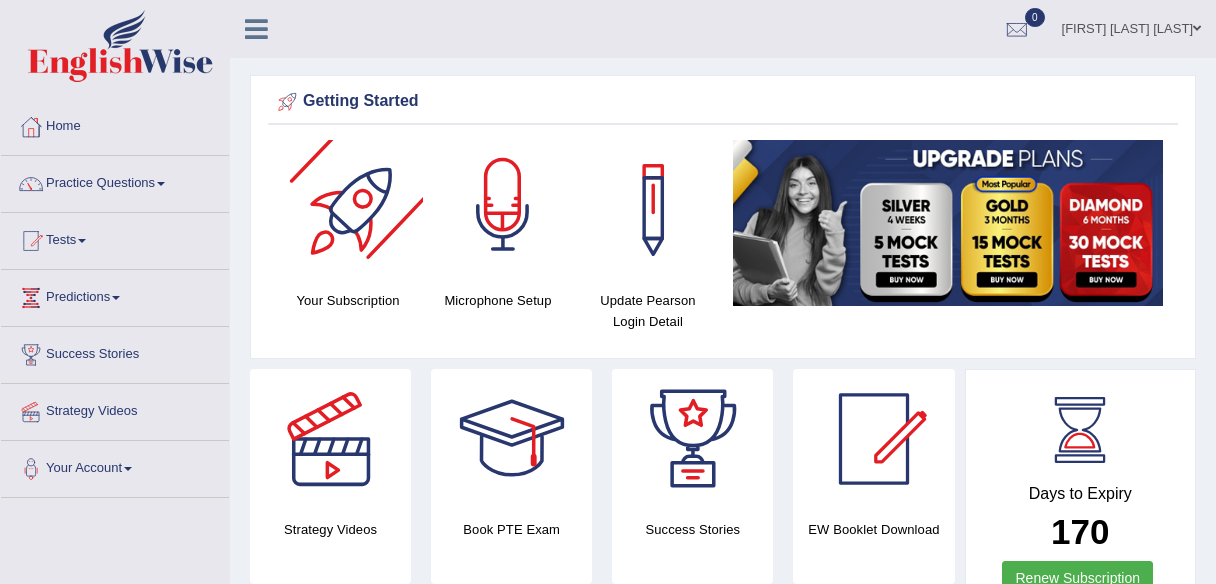 scroll, scrollTop: 0, scrollLeft: 0, axis: both 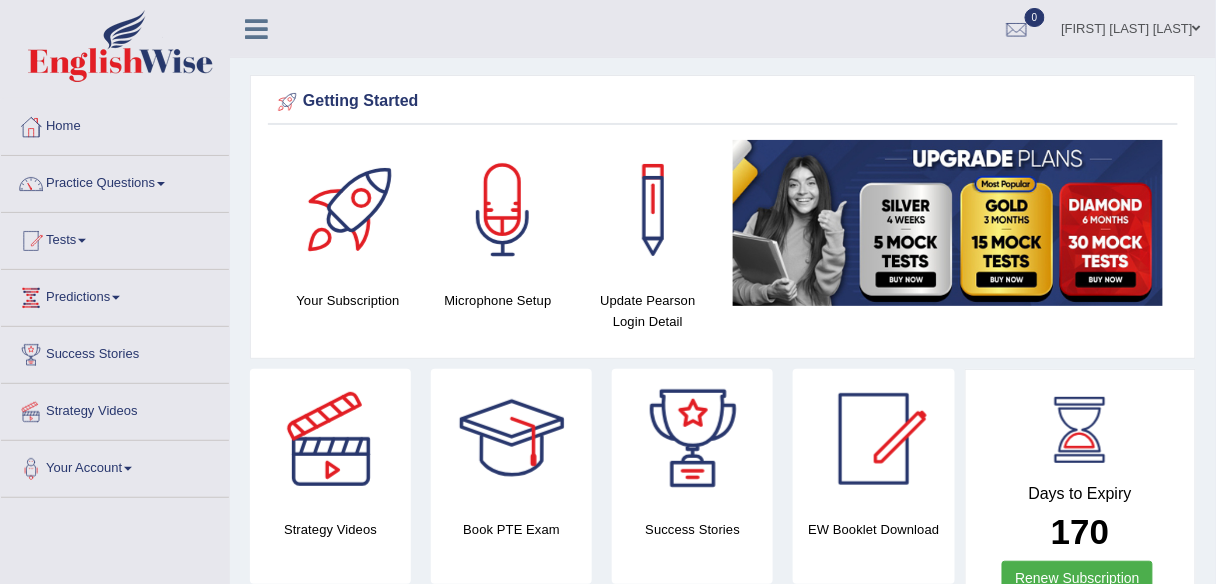 click on "Practice Questions" at bounding box center (115, 181) 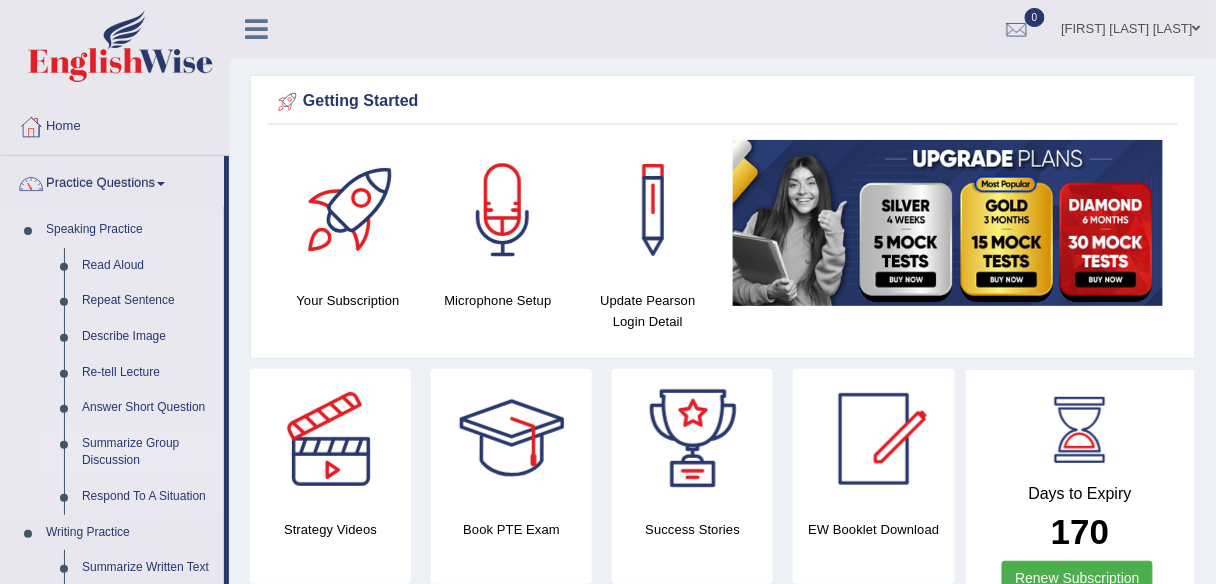 click on "Summarize Group Discussion" at bounding box center [148, 452] 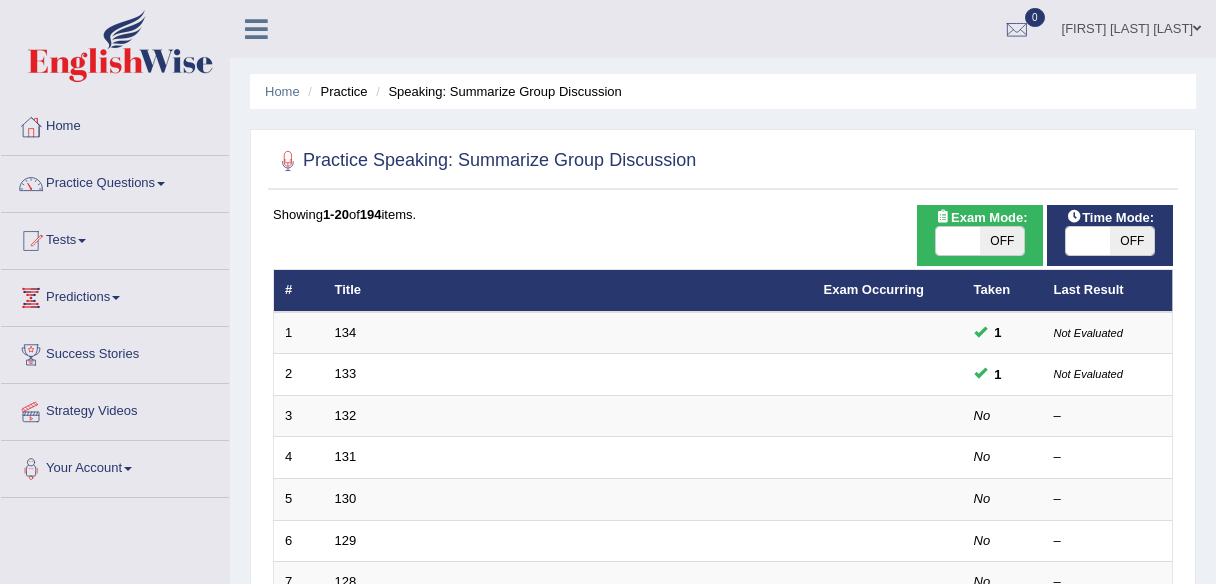 scroll, scrollTop: 0, scrollLeft: 0, axis: both 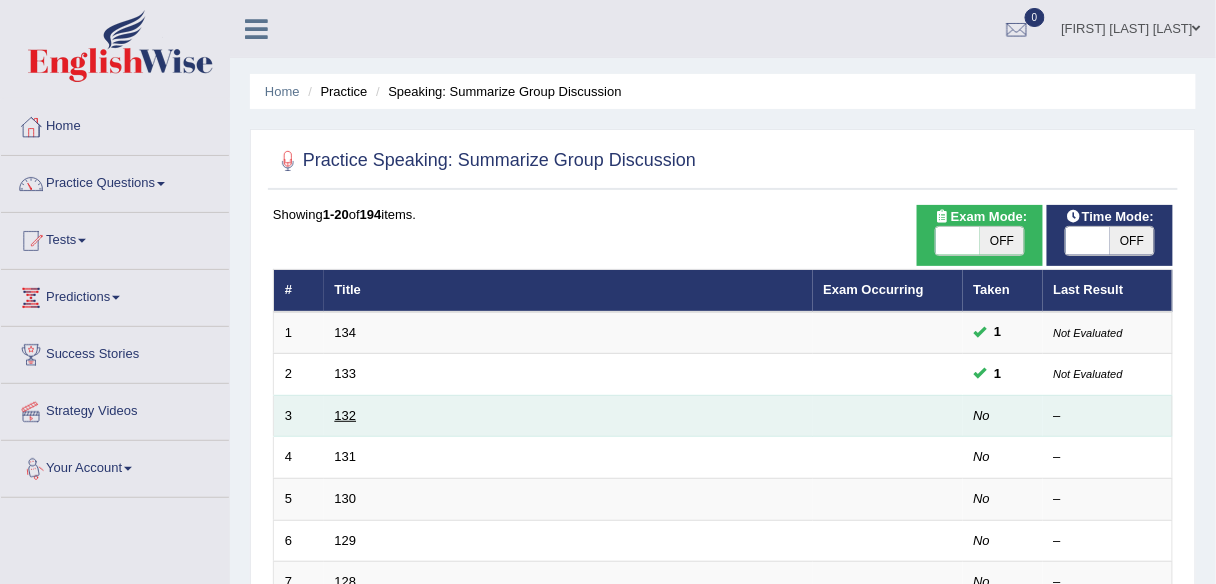 click on "132" at bounding box center (346, 415) 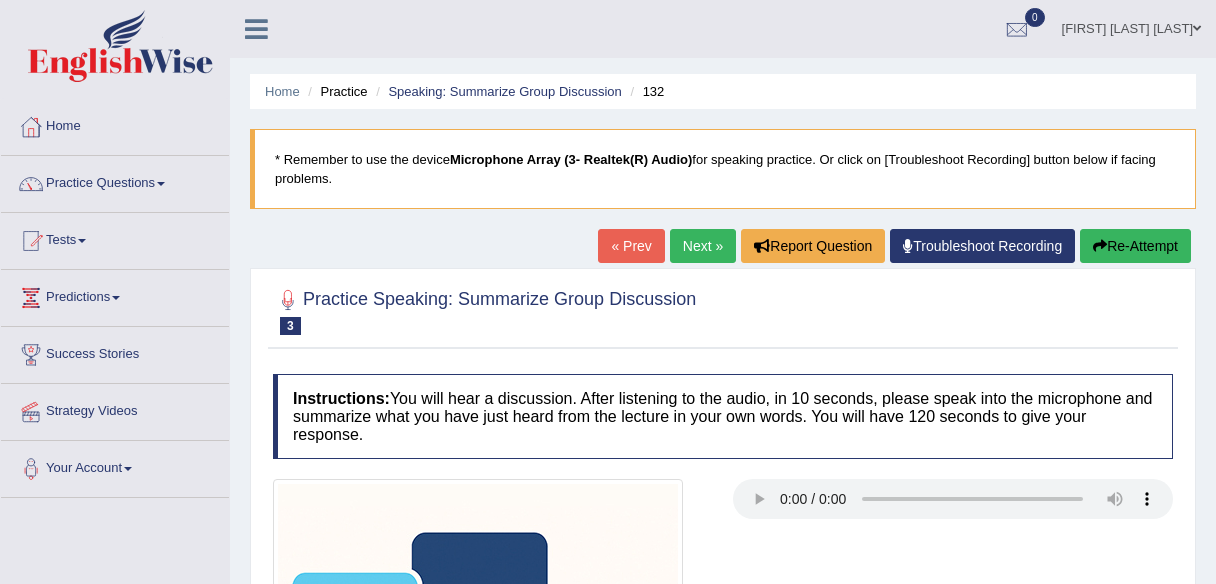 scroll, scrollTop: 0, scrollLeft: 0, axis: both 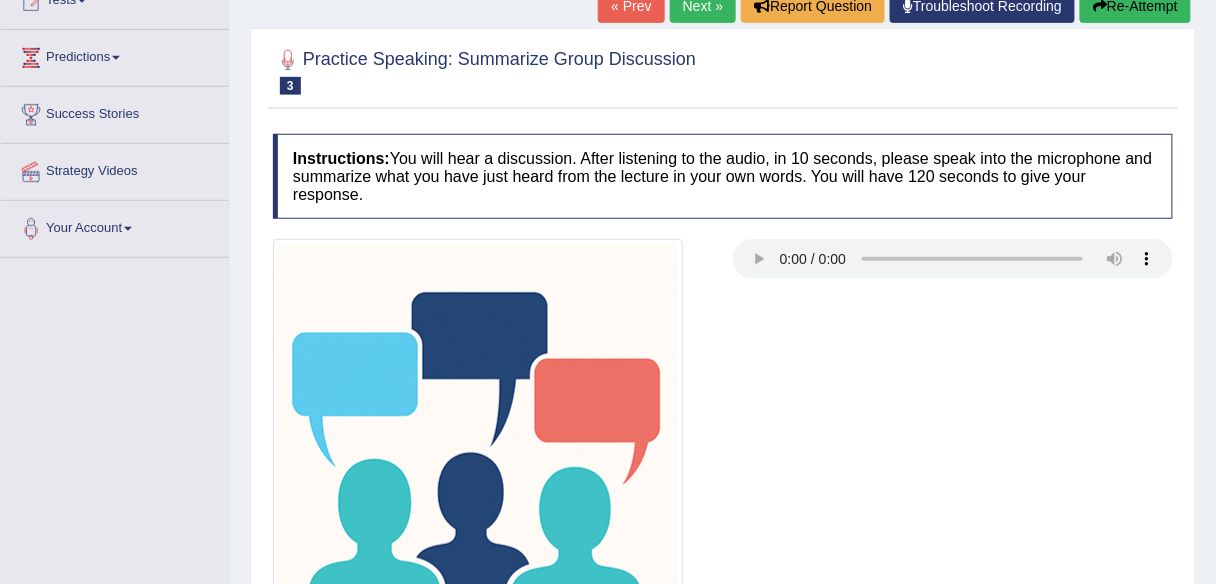 click on "Practice Speaking: Summarize Group Discussion
3
132
Instructions:  You will hear a discussion. After listening to the audio, in 10 seconds, please speak into the microphone and summarize what you have just heard from the lecture in your own words. You will have 120 seconds to give your response.
Transcript: Recorded Answer: Created with Highcharts 7.1.2 Too low Too high Time Pitch meter: 0 25 50 75 100 Created with Highcharts 7.1.2 Great Too slow Too fast Time Speech pace meter: 0 10 20 30 40 Spoken Keywords: Voice Analysis: Your Response: Sample Answer: . Status:  A.I. Engine Standing by... Start Answering Stop Recording" at bounding box center [723, 383] 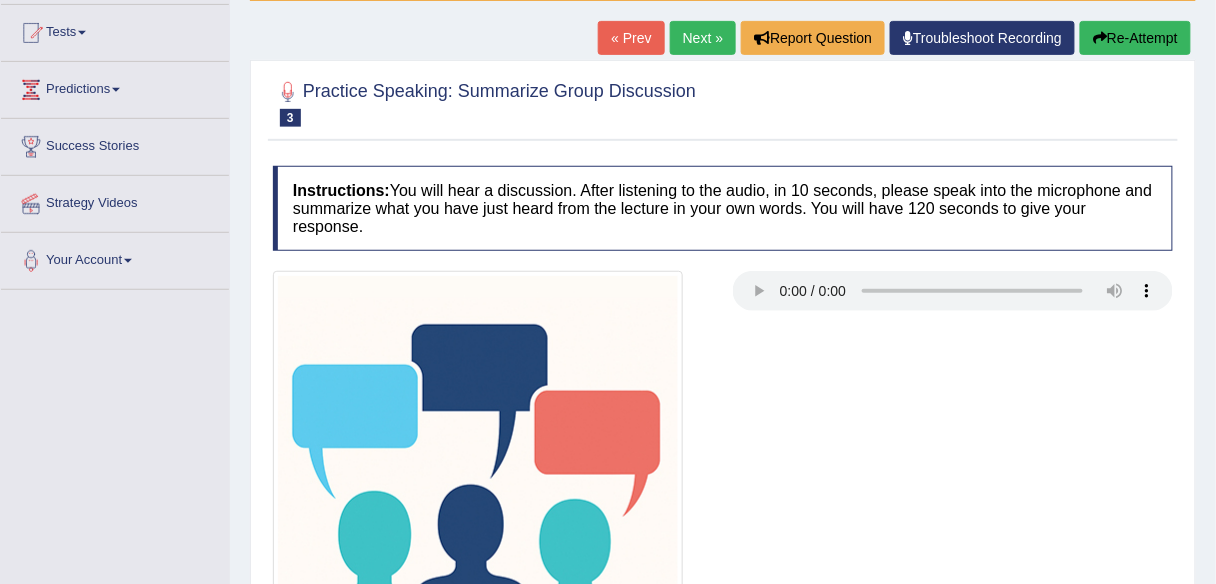 click at bounding box center [723, 476] 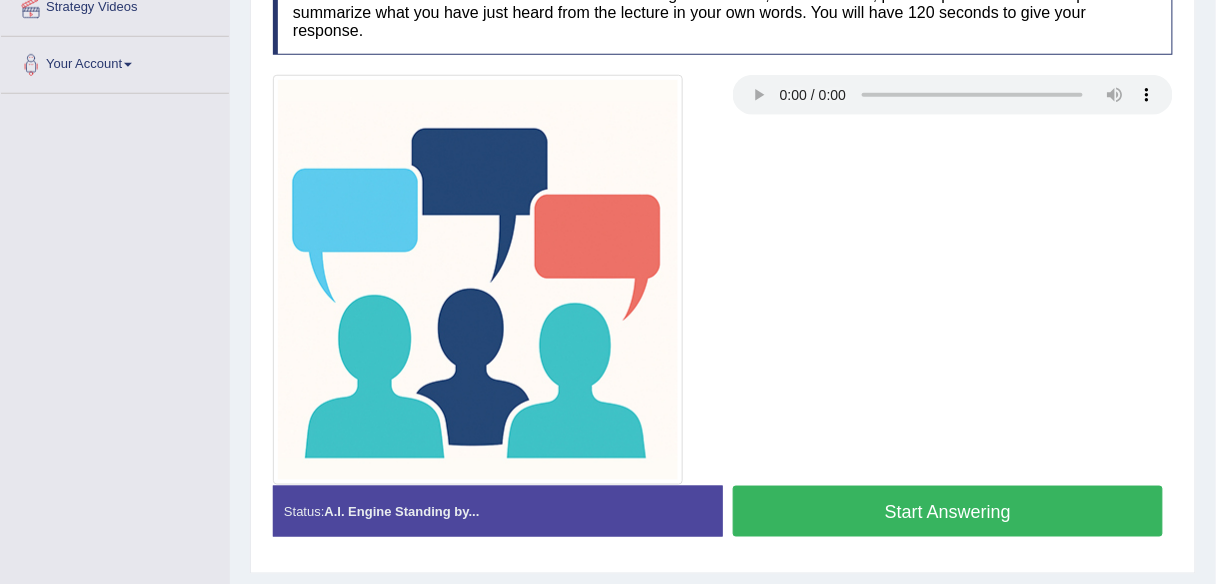scroll, scrollTop: 466, scrollLeft: 0, axis: vertical 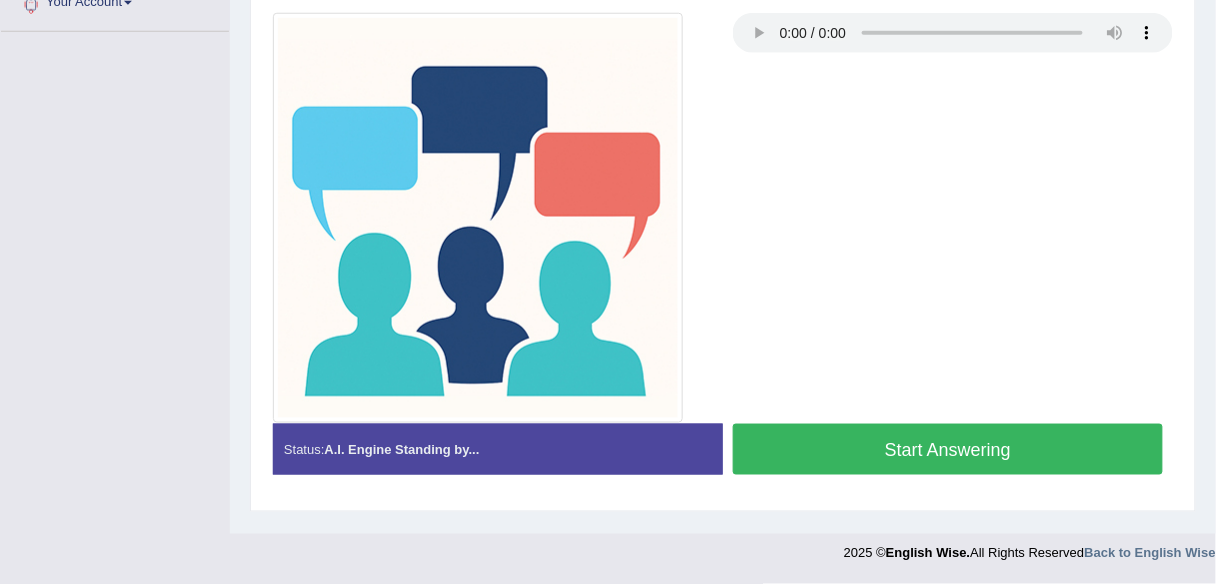 click on "Start Answering" at bounding box center [948, 449] 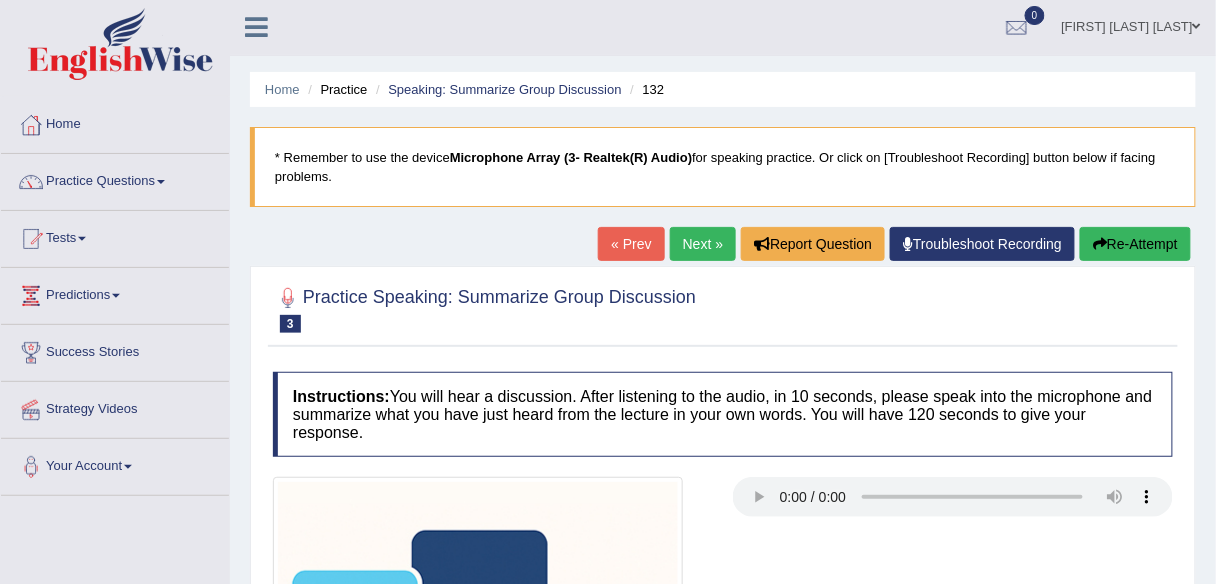 scroll, scrollTop: 0, scrollLeft: 0, axis: both 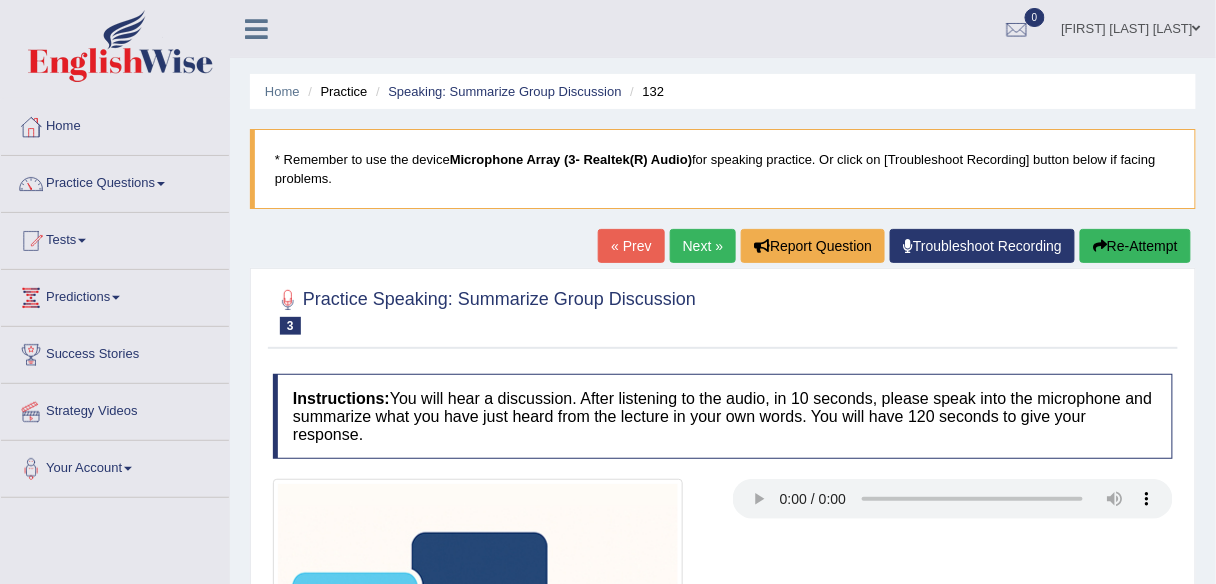 click at bounding box center (723, 310) 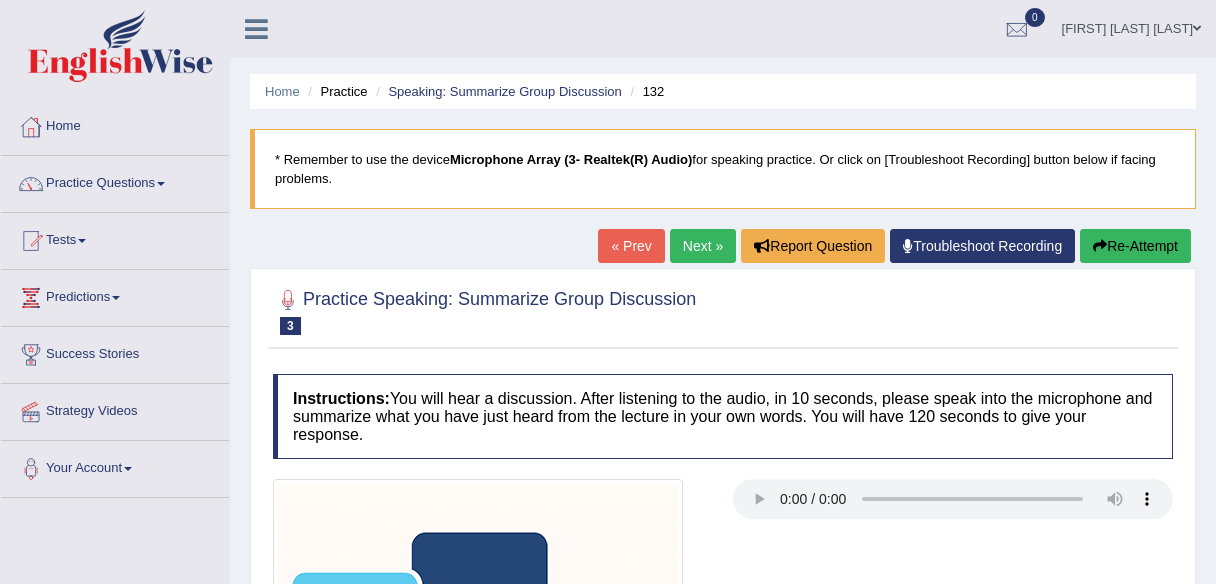 scroll, scrollTop: 0, scrollLeft: 0, axis: both 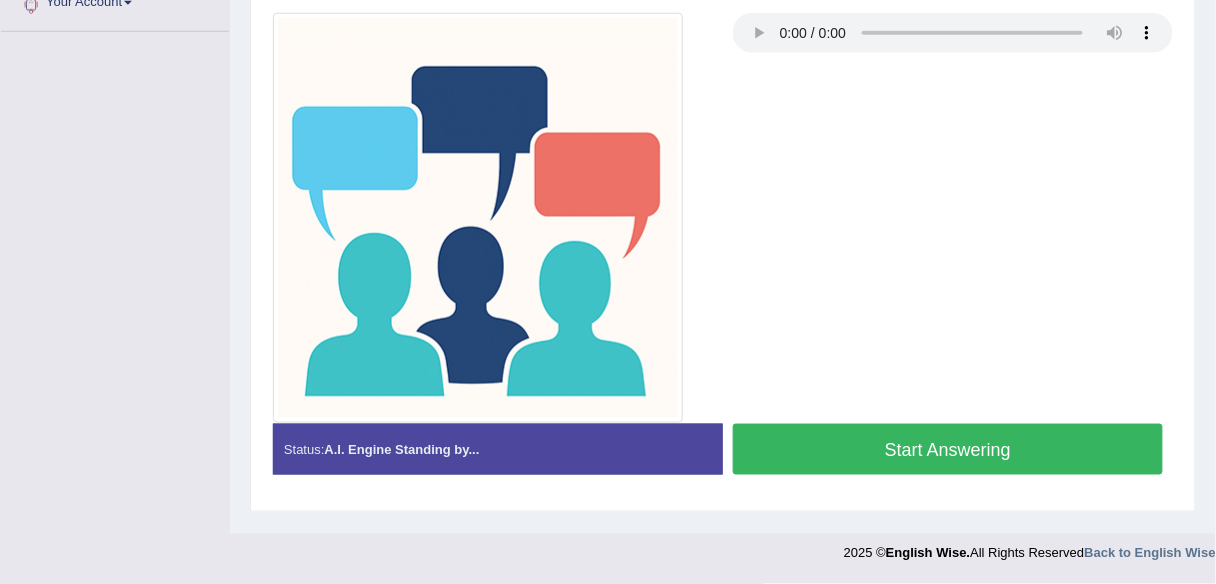 click on "Start Answering" at bounding box center [948, 449] 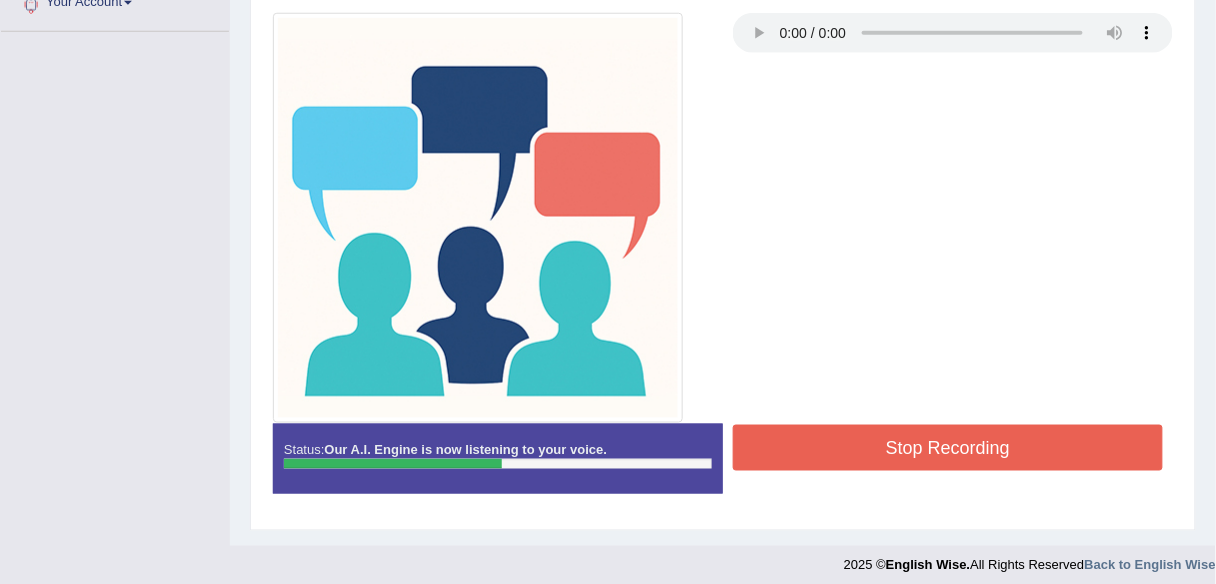 click on "Stop Recording" at bounding box center (948, 448) 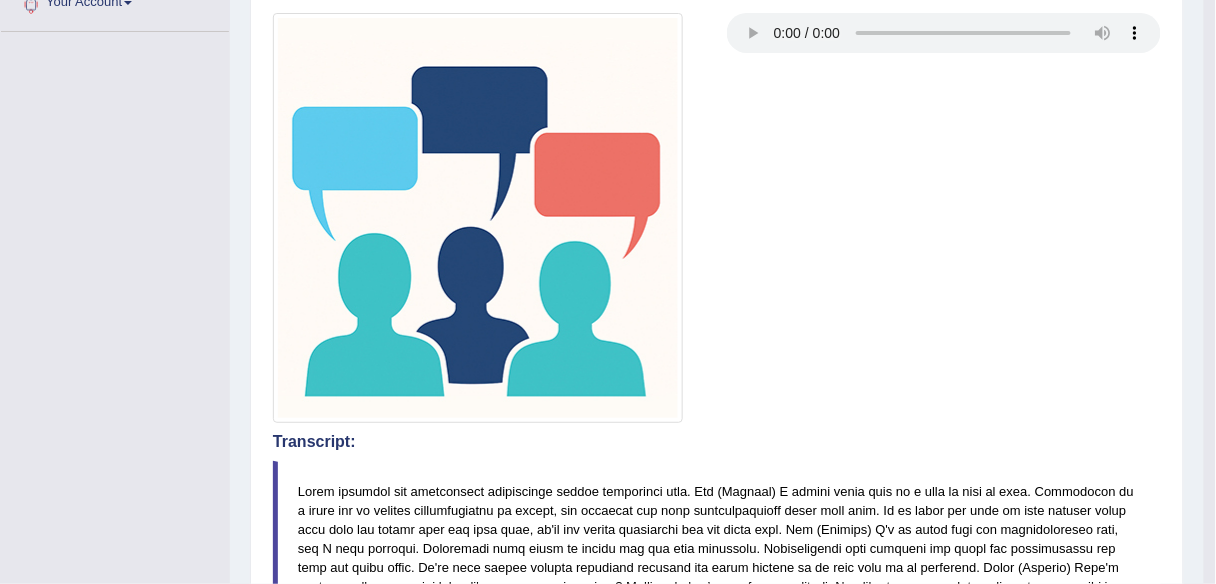 click on "Our A.I. Engine is working on your speech analysis! Please be patient. It may take few seconds..." at bounding box center (0, 0) 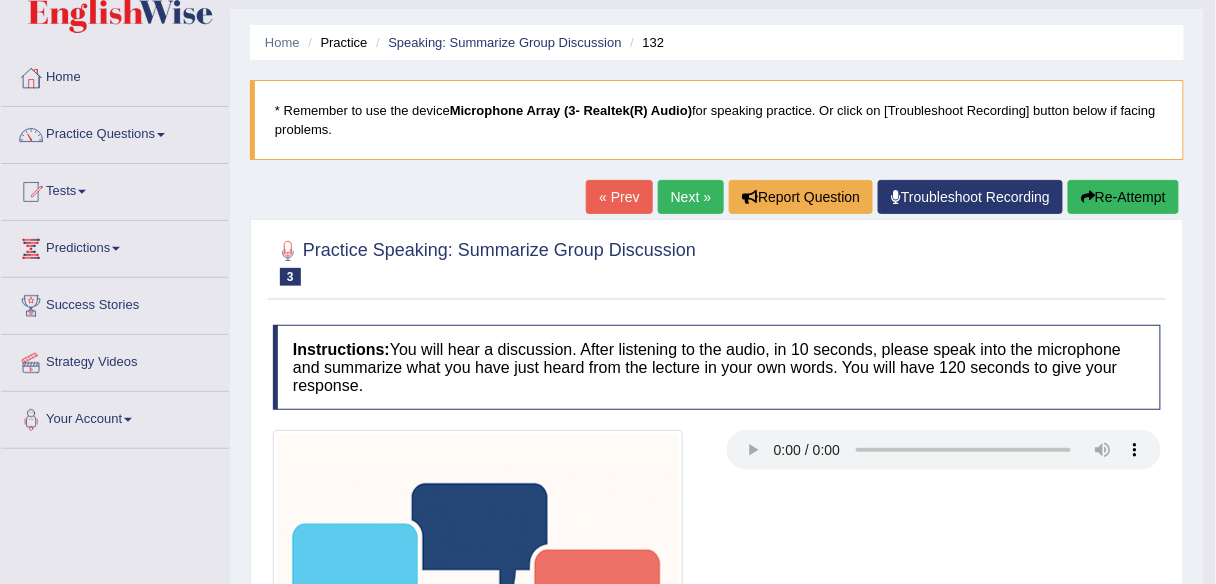 scroll, scrollTop: 0, scrollLeft: 0, axis: both 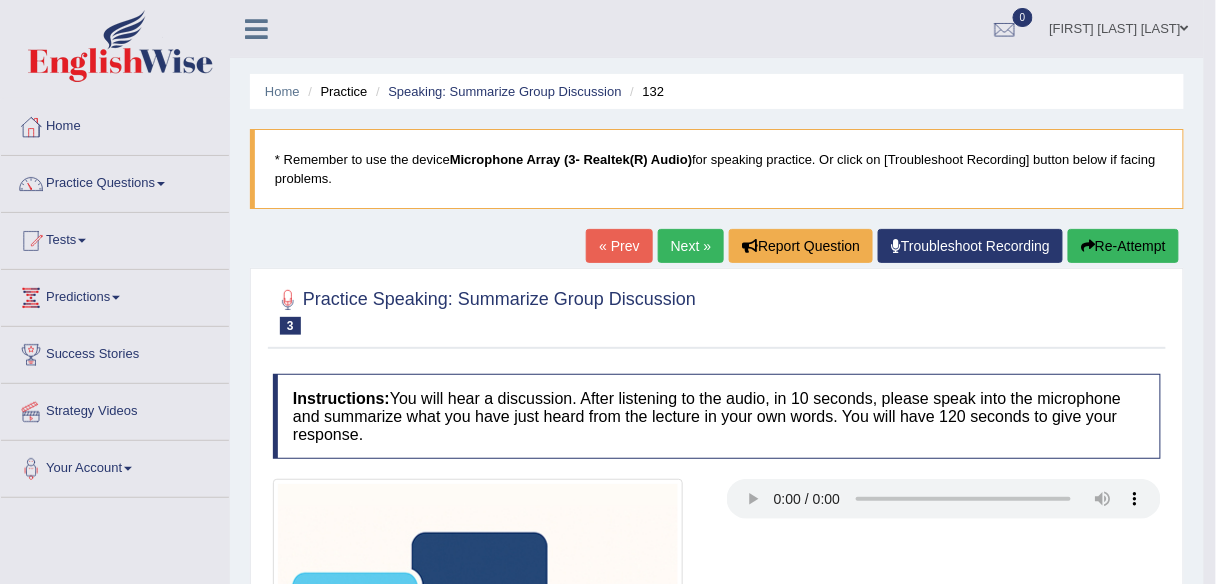 click on "Practice Questions" at bounding box center (115, 181) 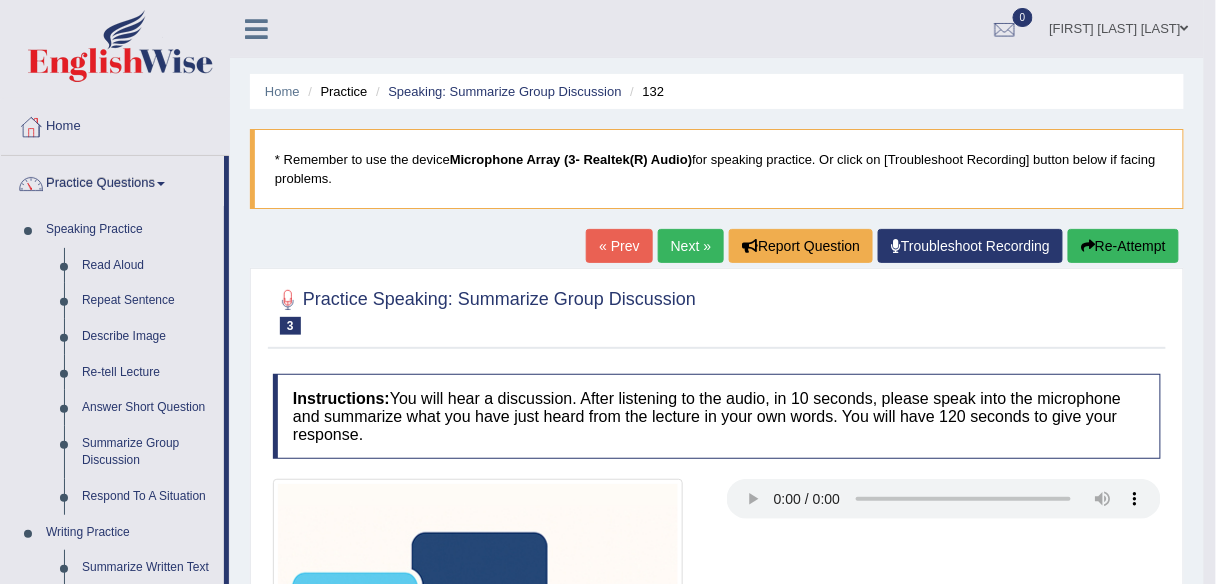 scroll, scrollTop: 510, scrollLeft: 0, axis: vertical 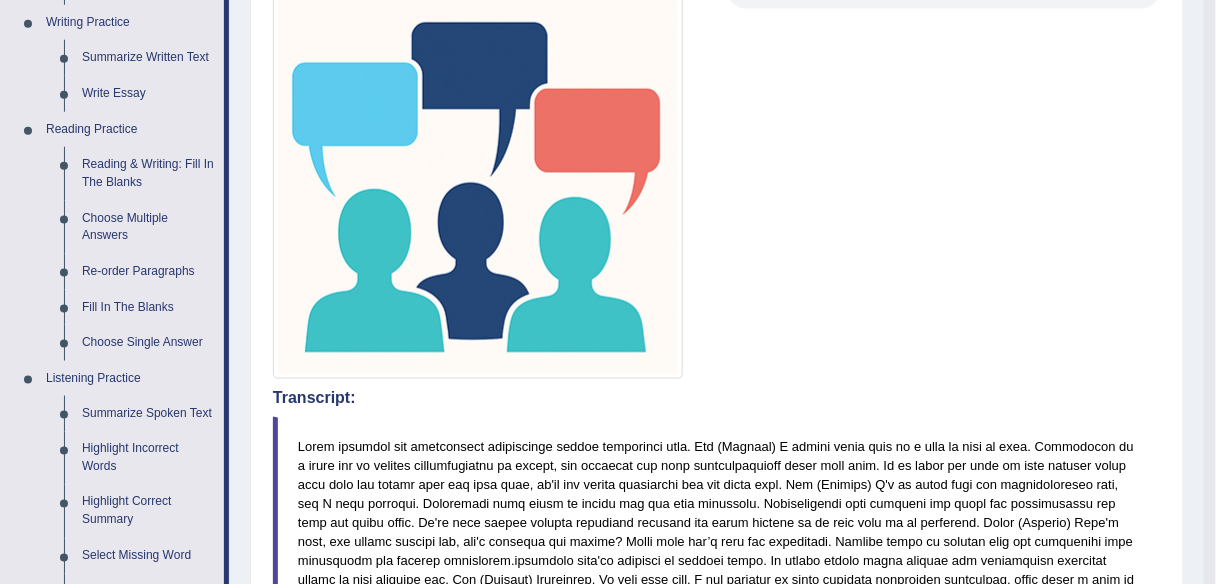 click at bounding box center (717, 174) 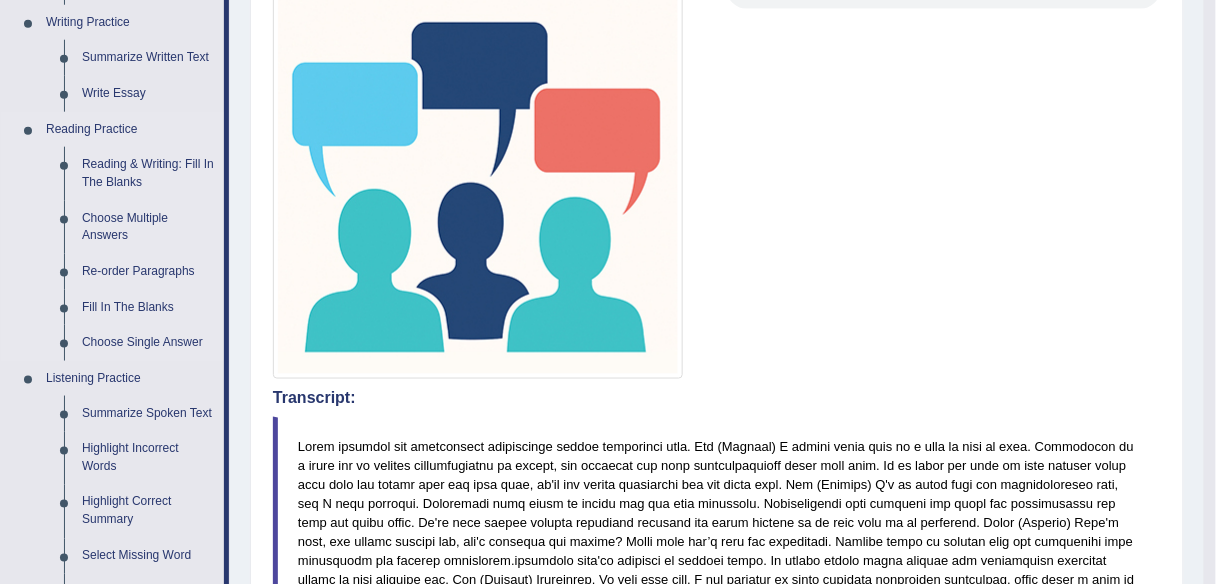 click on "Reading Practice  Reading & Writing: Fill In The Blanks
Choose Multiple Answers
Re-order Paragraphs
Fill In The Blanks
Choose Single Answer" at bounding box center (112, 236) 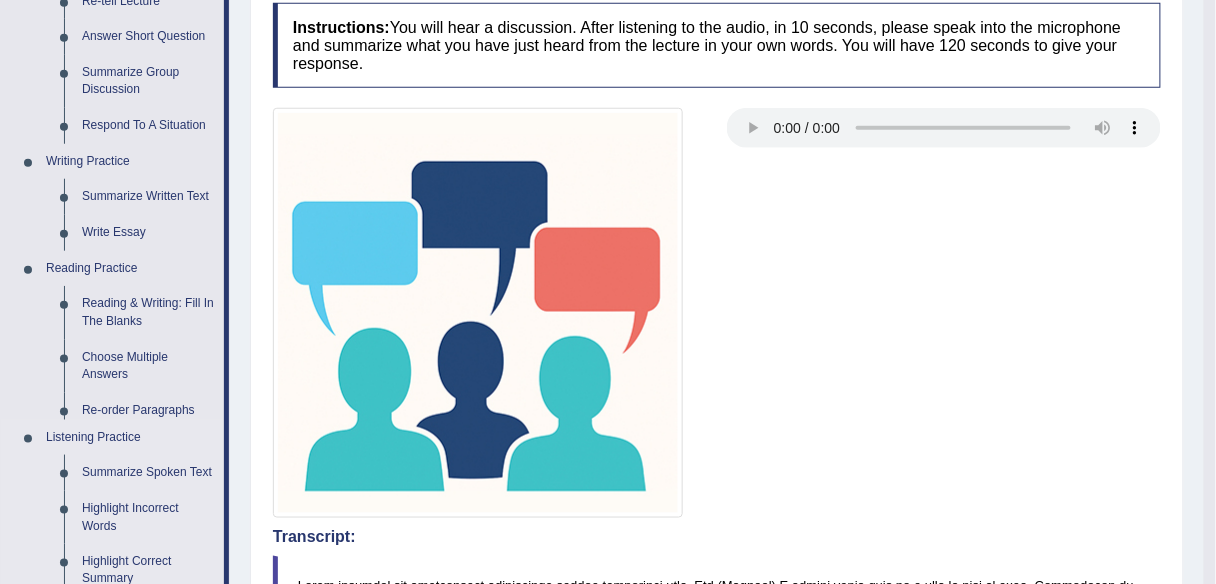 scroll, scrollTop: 334, scrollLeft: 0, axis: vertical 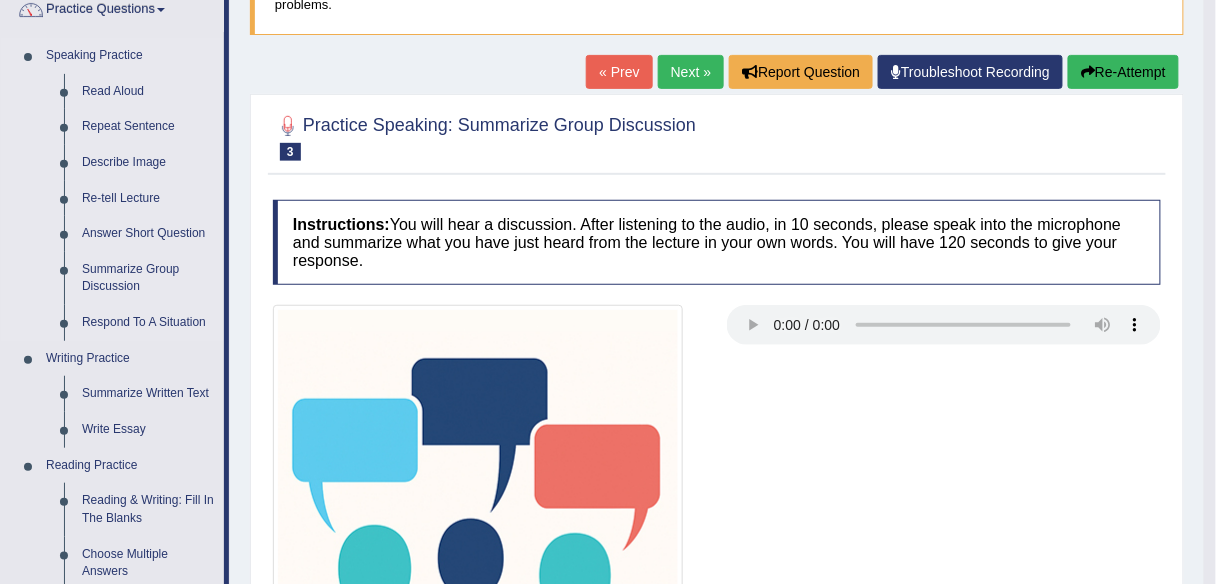 click on "Speaking Practice Read Aloud
Repeat Sentence
Describe Image
Re-tell Lecture
Answer Short Question
Summarize Group Discussion
Respond To A Situation" at bounding box center (112, 189) 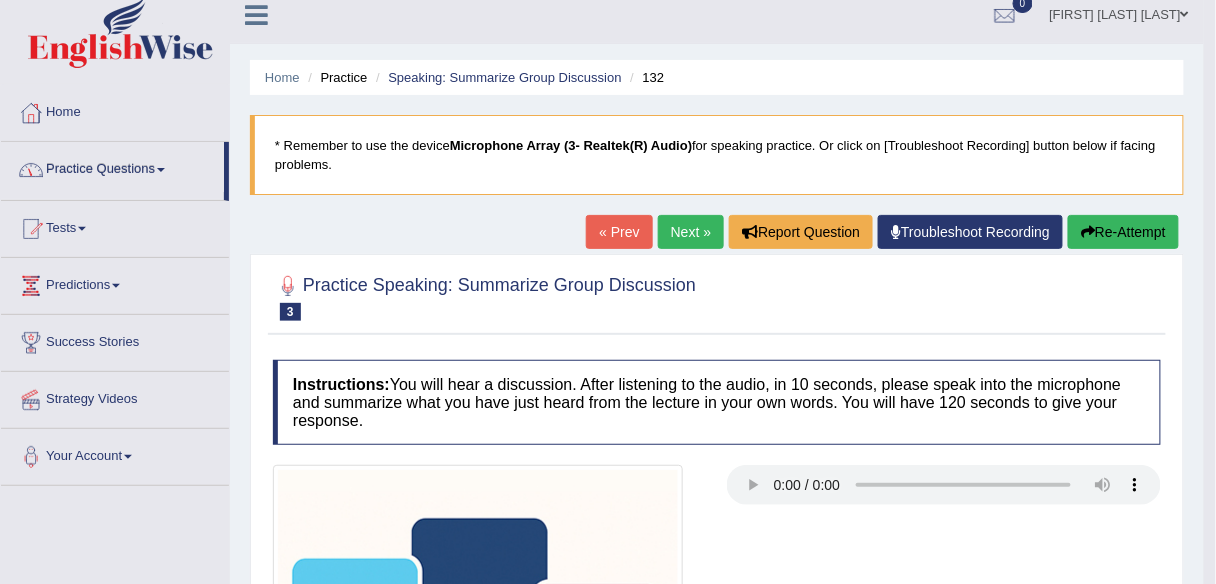 scroll, scrollTop: 0, scrollLeft: 0, axis: both 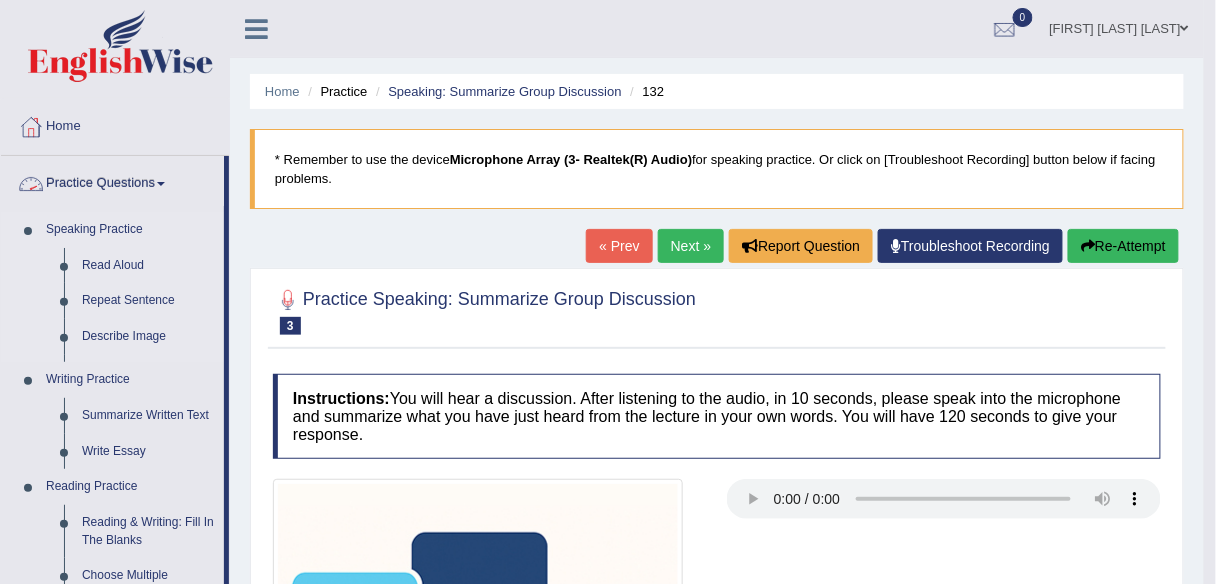 click on "Speaking Practice" at bounding box center (130, 230) 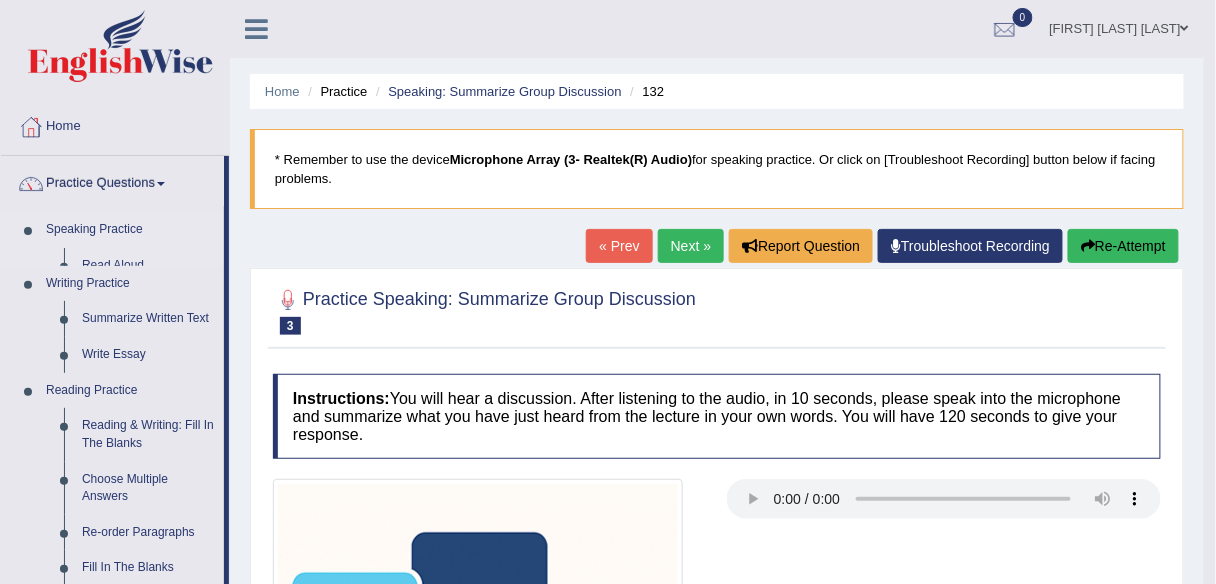 click on "Speaking Practice Read Aloud
Repeat Sentence
Describe Image
Re-tell Lecture
Answer Short Question
Summarize Group Discussion
Respond To A Situation" at bounding box center [112, 239] 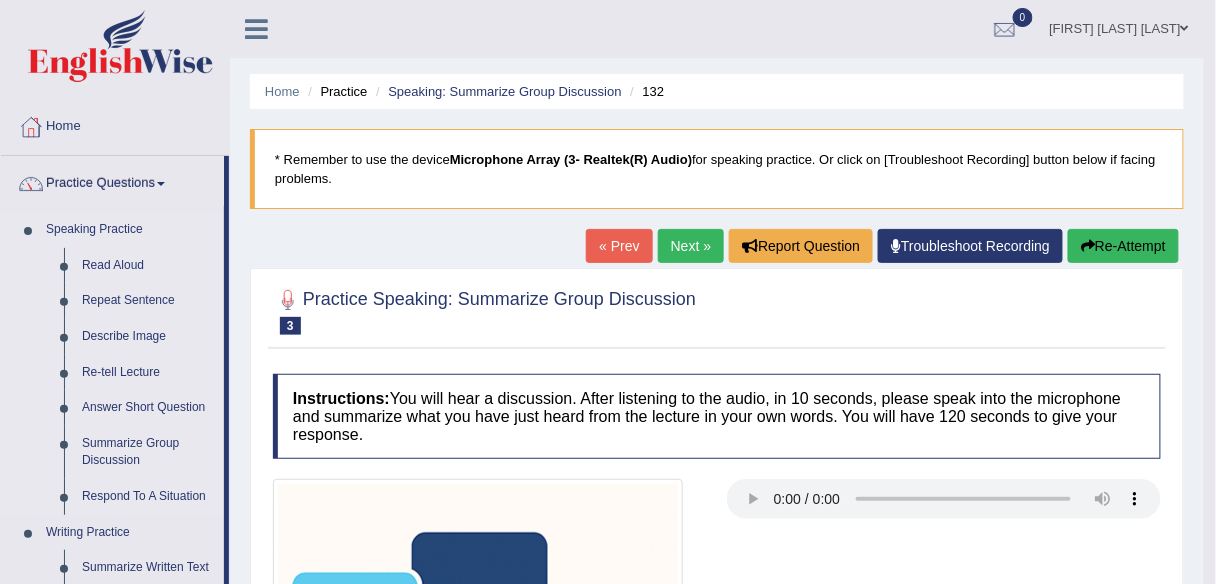 click on "Speaking Practice" at bounding box center (130, 230) 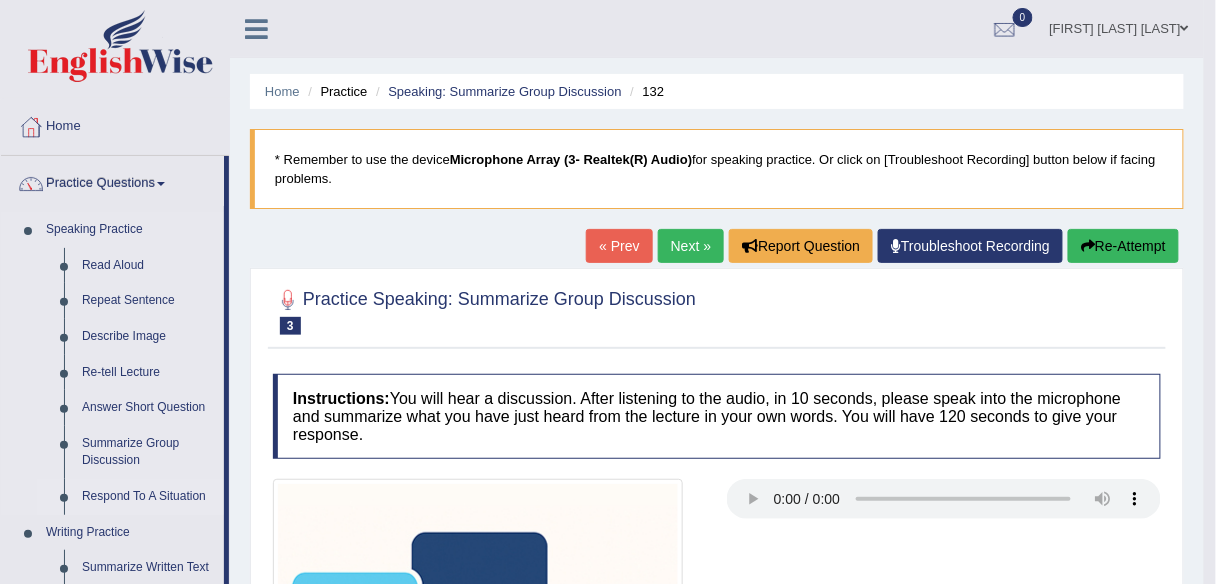 click on "Respond To A Situation" at bounding box center [148, 497] 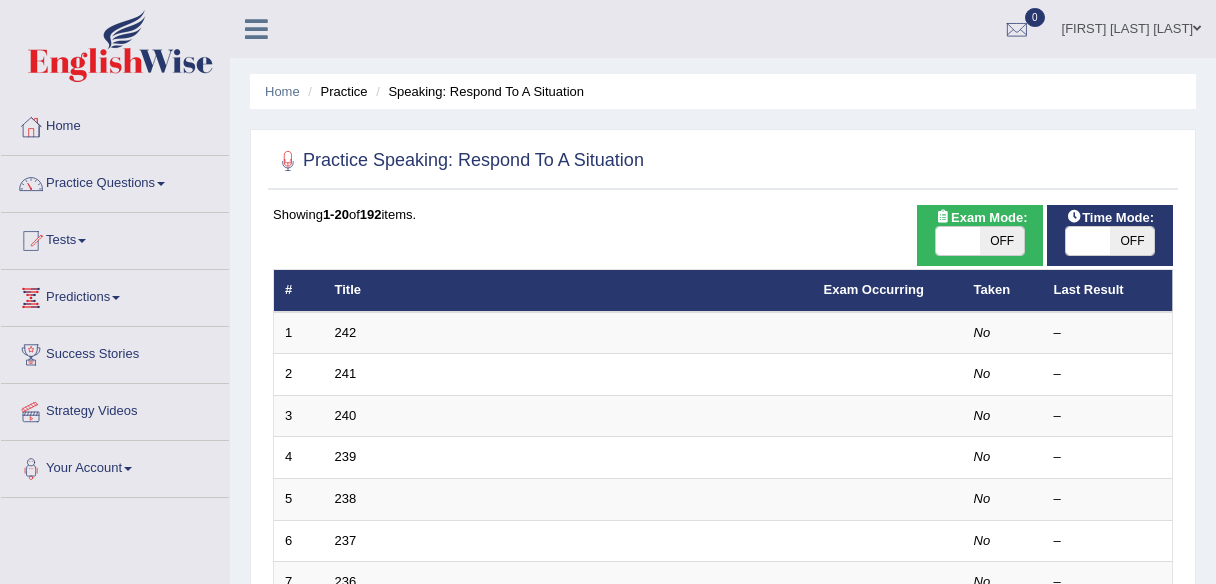 scroll, scrollTop: 0, scrollLeft: 0, axis: both 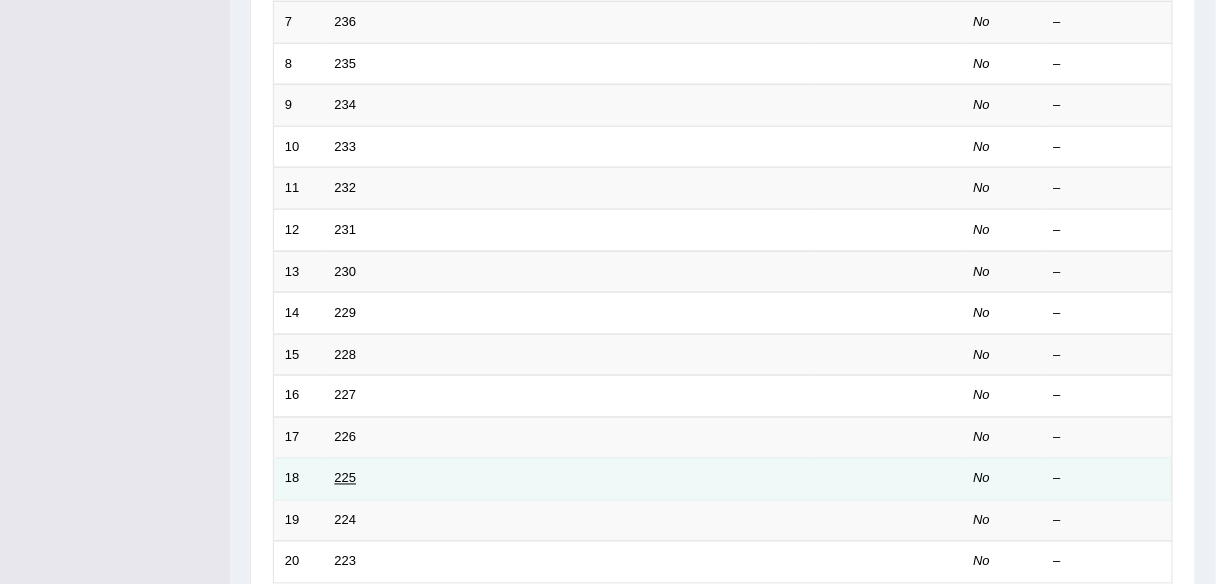 click on "225" at bounding box center [346, 478] 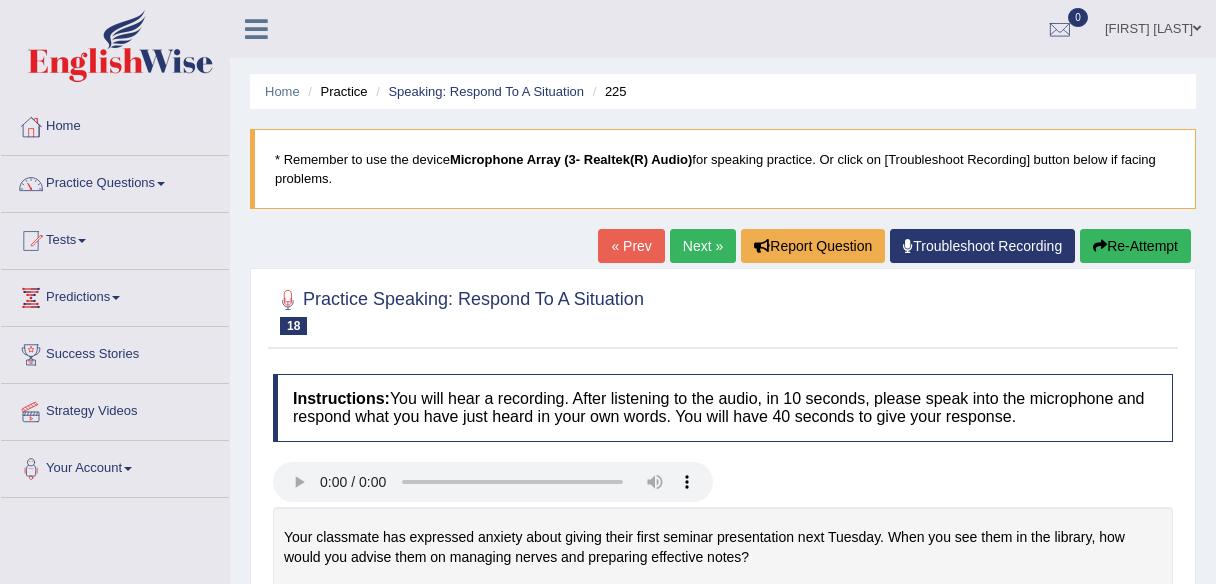 scroll, scrollTop: 0, scrollLeft: 0, axis: both 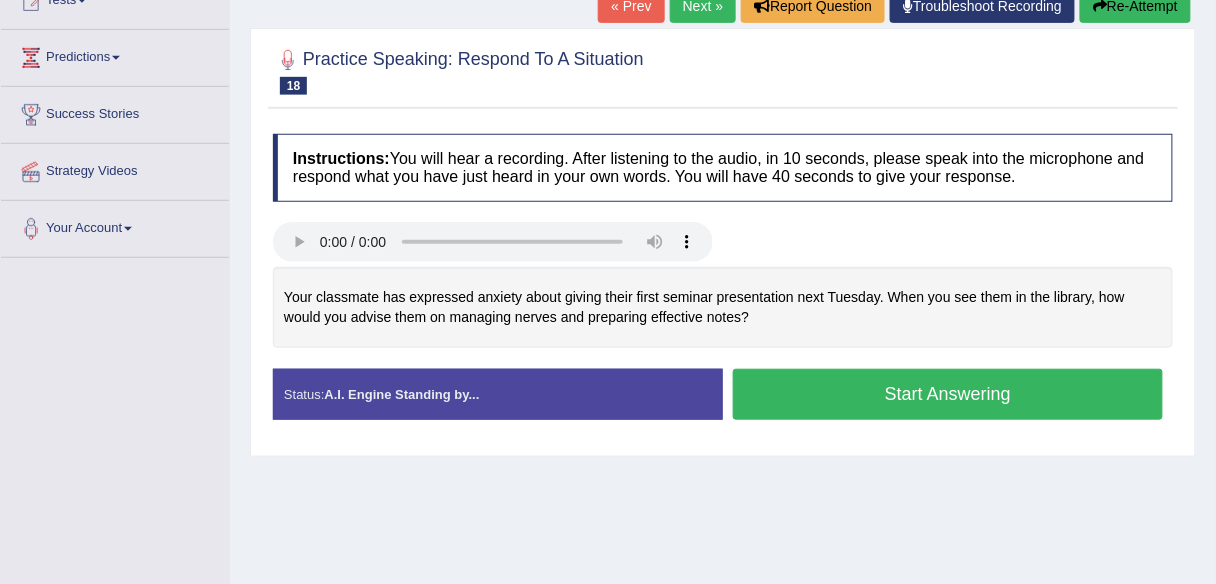 click at bounding box center [723, 70] 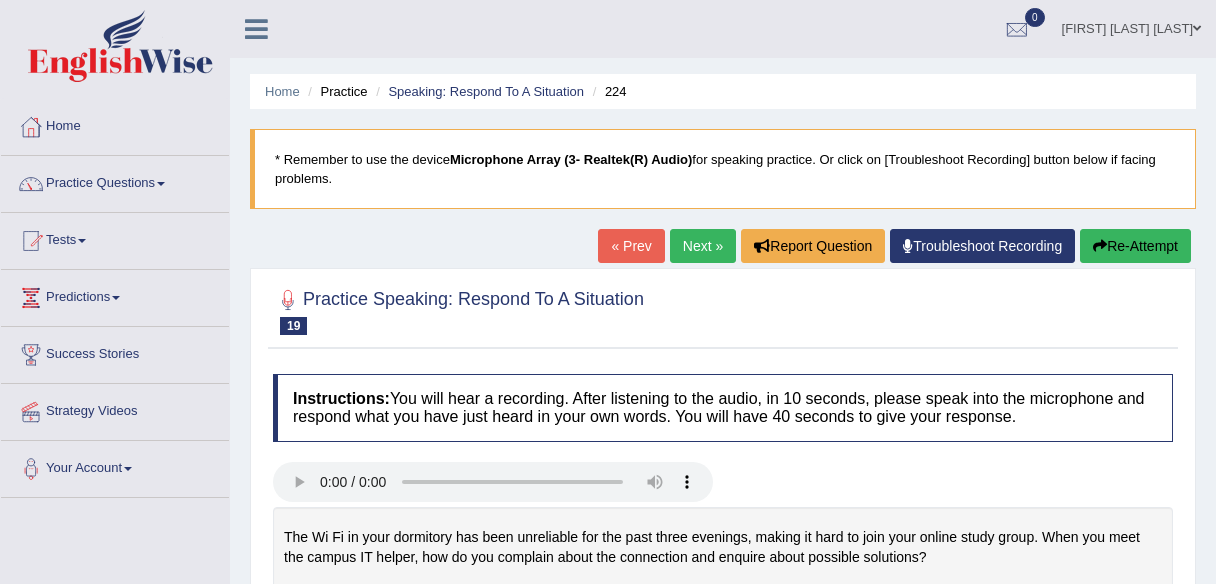 scroll, scrollTop: 0, scrollLeft: 0, axis: both 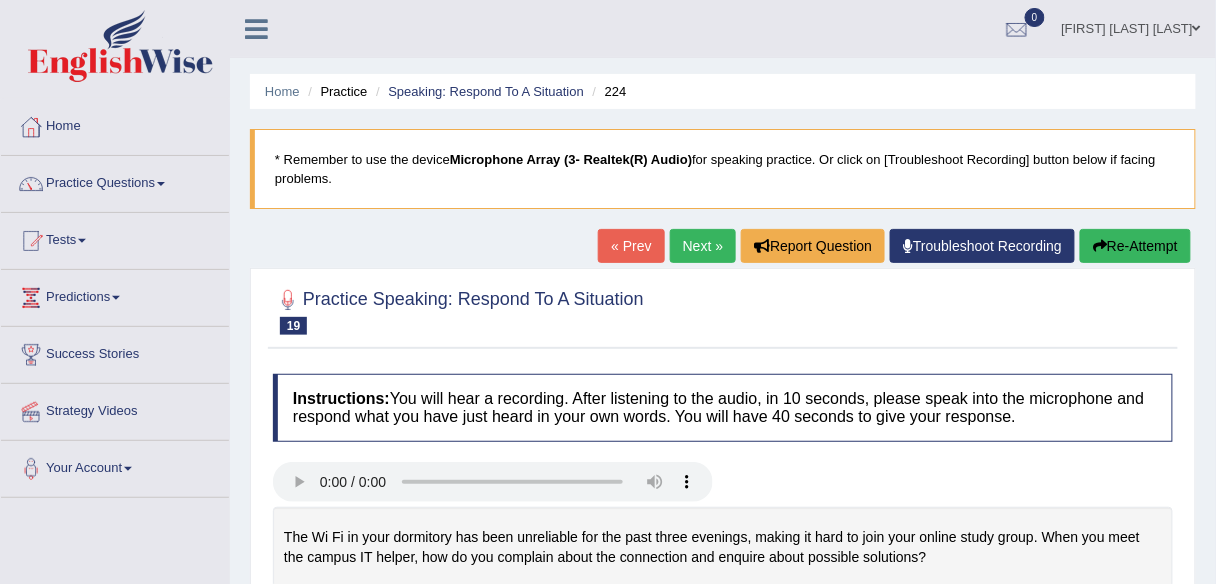 click on "Next »" at bounding box center (703, 246) 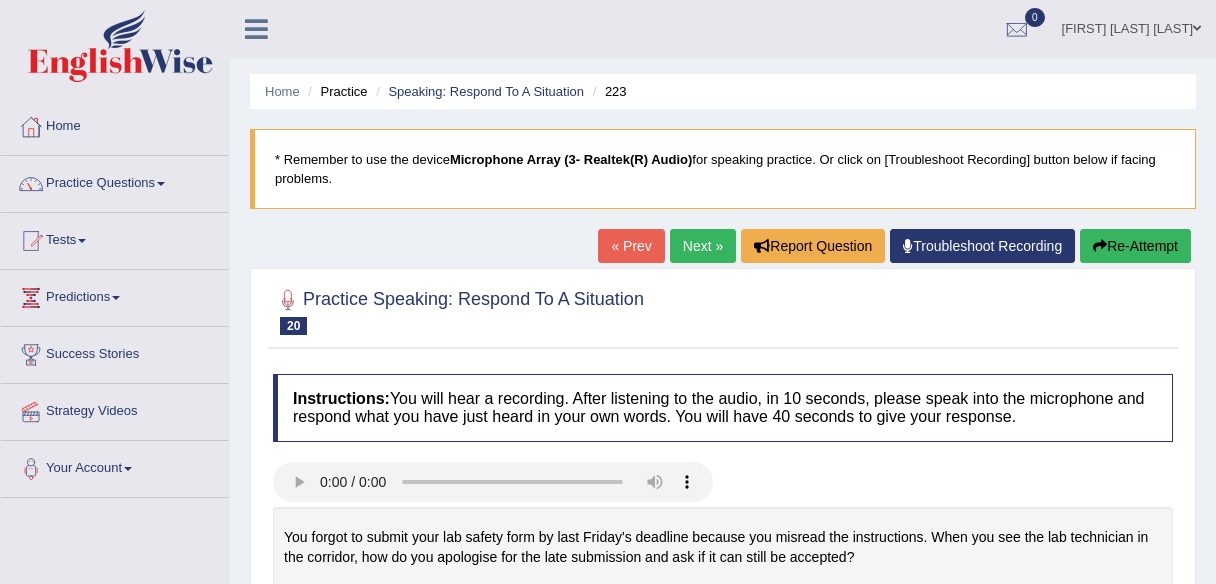 scroll, scrollTop: 0, scrollLeft: 0, axis: both 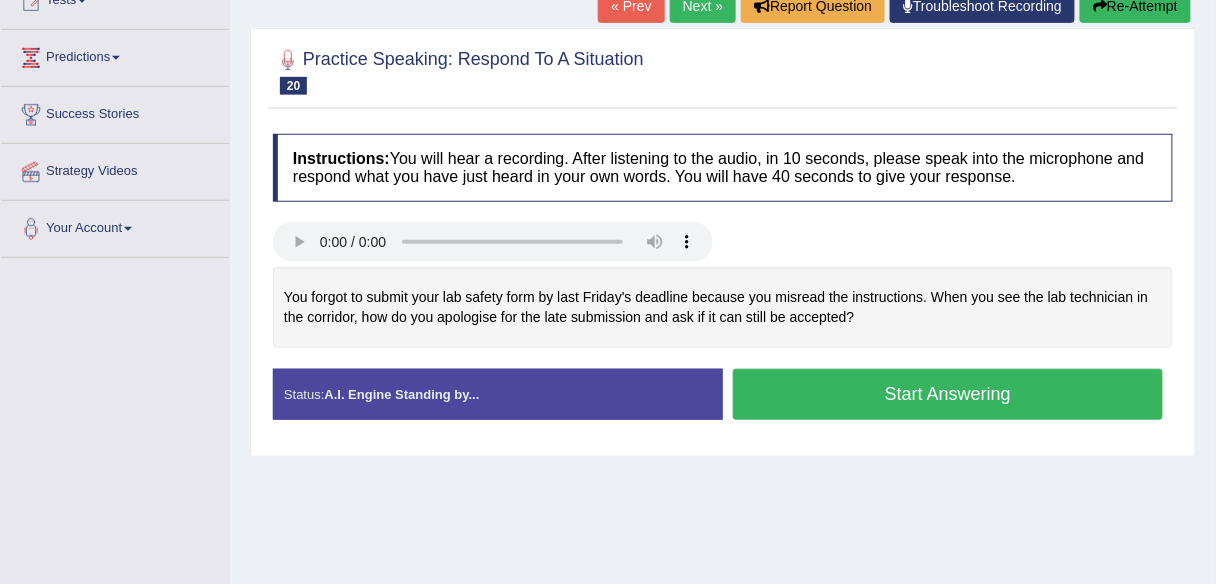 click on "Start Answering" at bounding box center (948, 394) 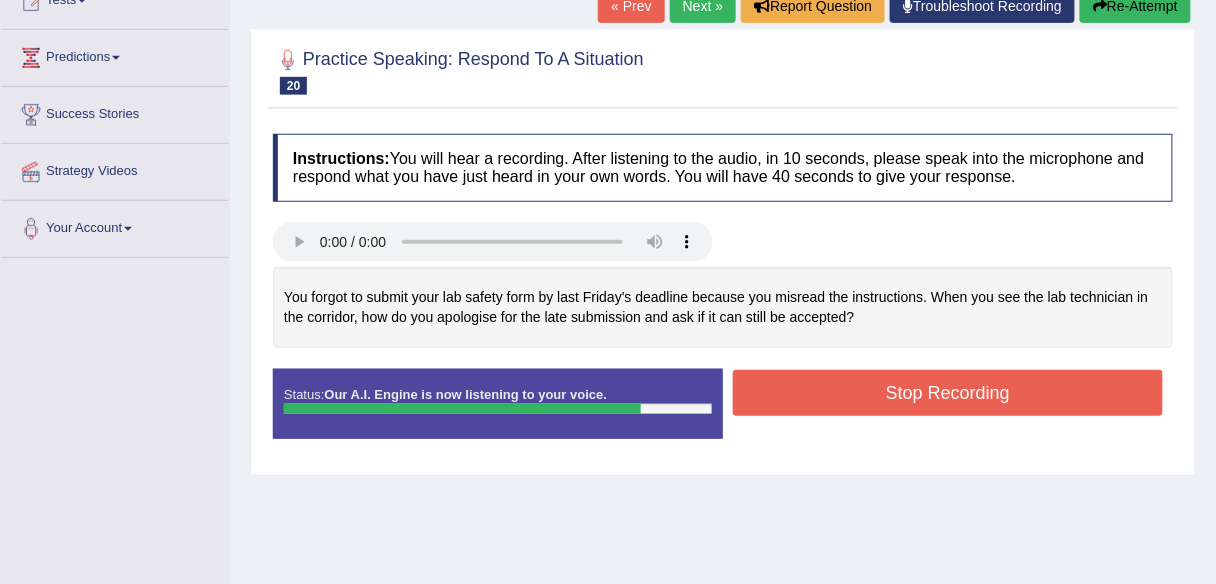 click on "You forgot to submit your lab safety form by last Friday's deadline because you misread the instructions. When you see the lab technician in the corridor, how do you apologise for the late submission and ask if it can still be accepted?" at bounding box center (723, 307) 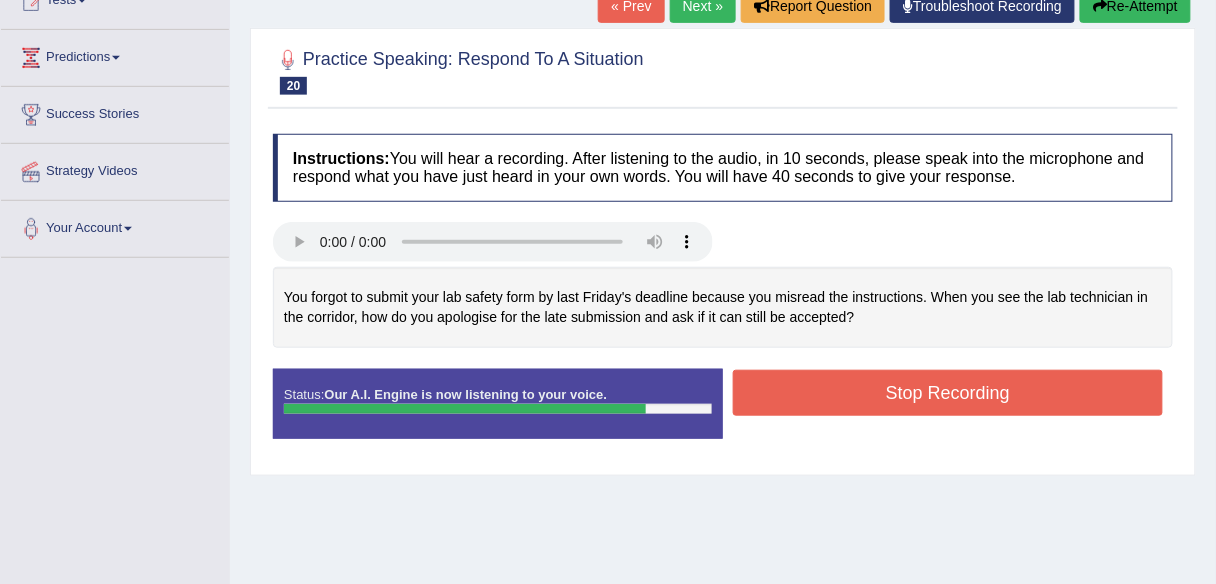 click on "Stop Recording" at bounding box center [948, 393] 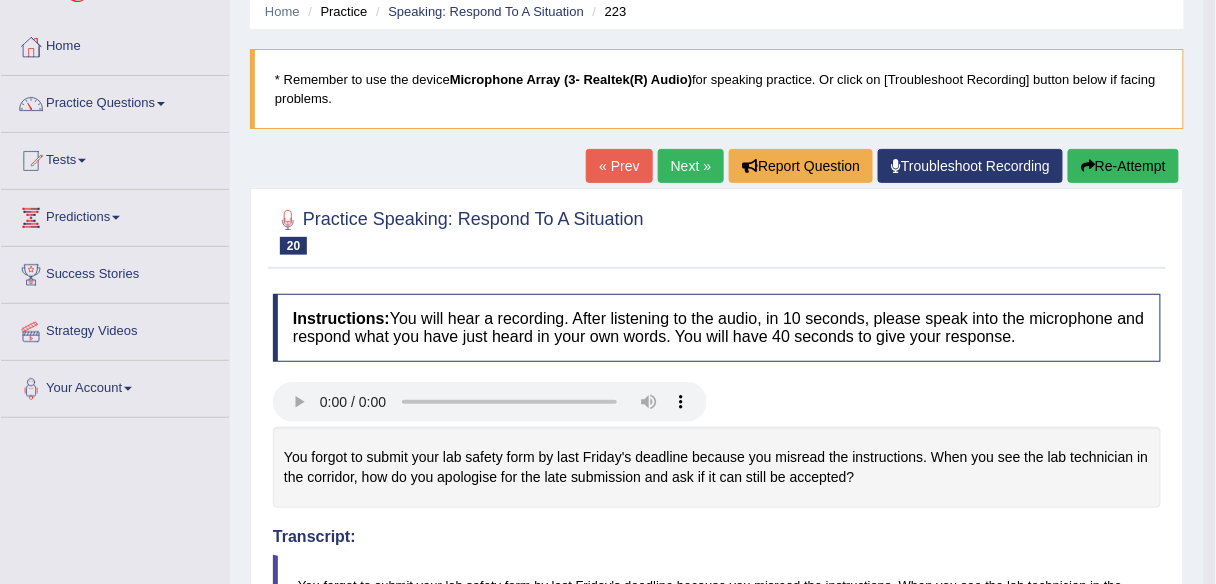 scroll, scrollTop: 0, scrollLeft: 0, axis: both 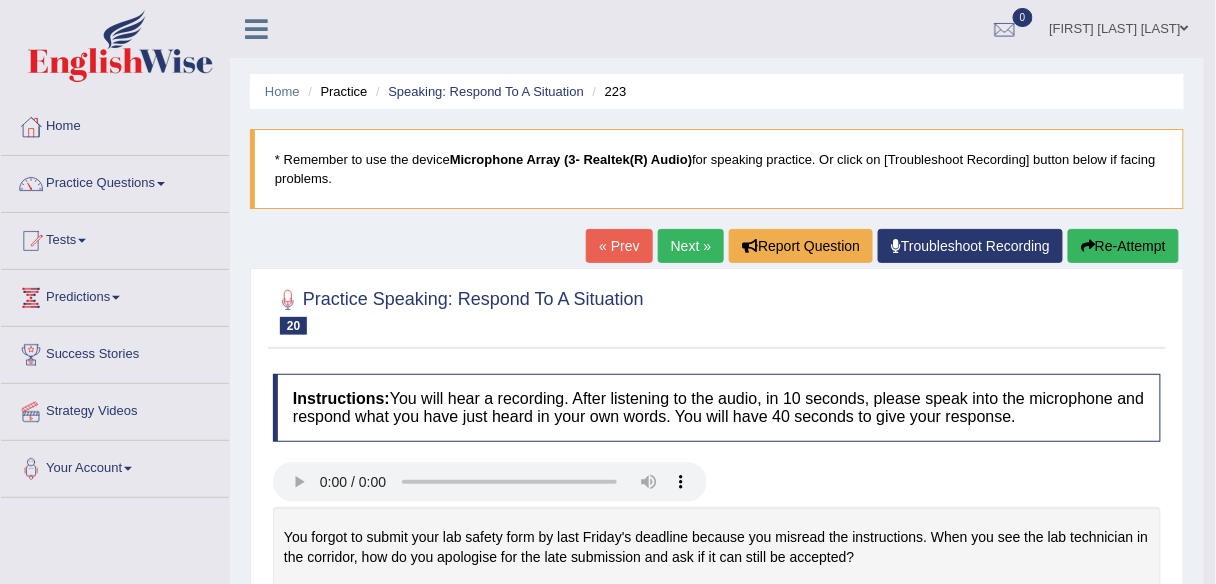 click on "Next »" at bounding box center [691, 246] 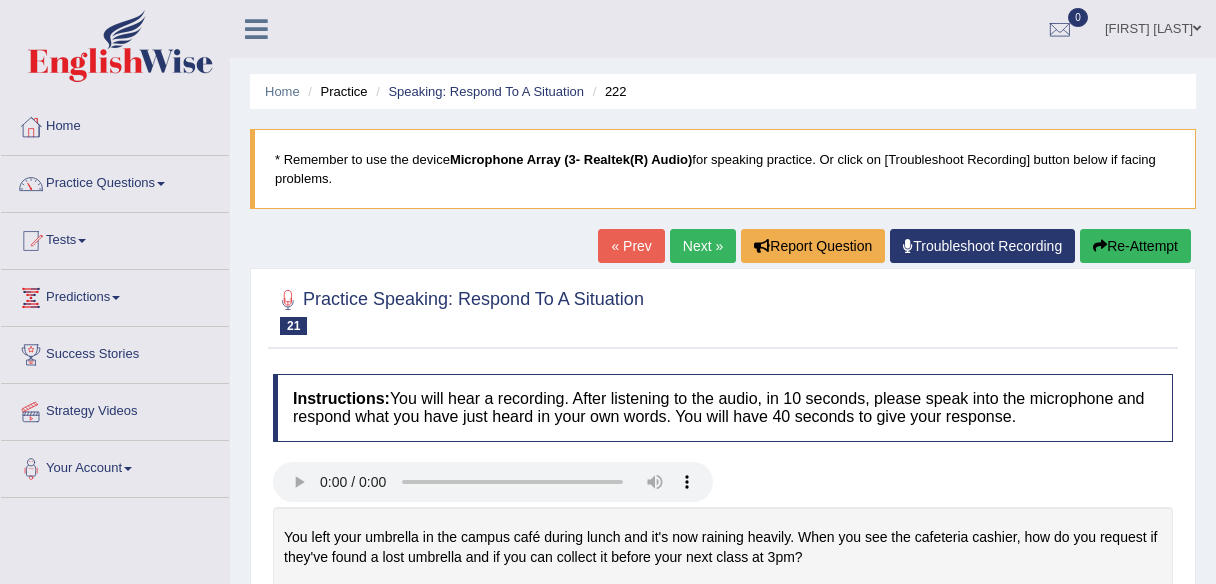 scroll, scrollTop: 0, scrollLeft: 0, axis: both 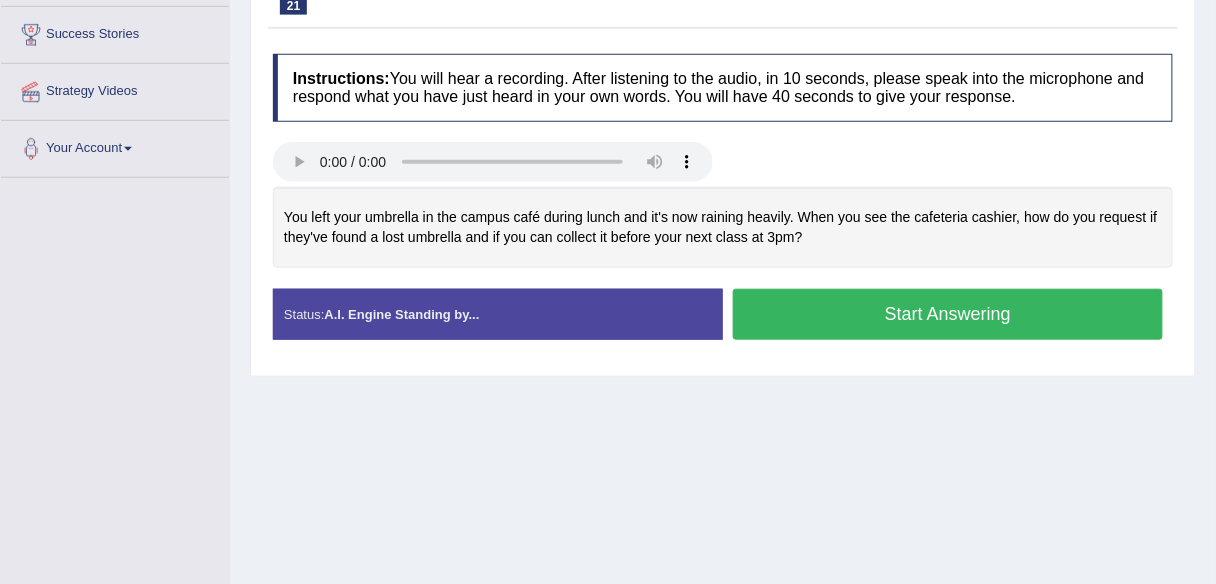 click on "Start Answering" at bounding box center (948, 314) 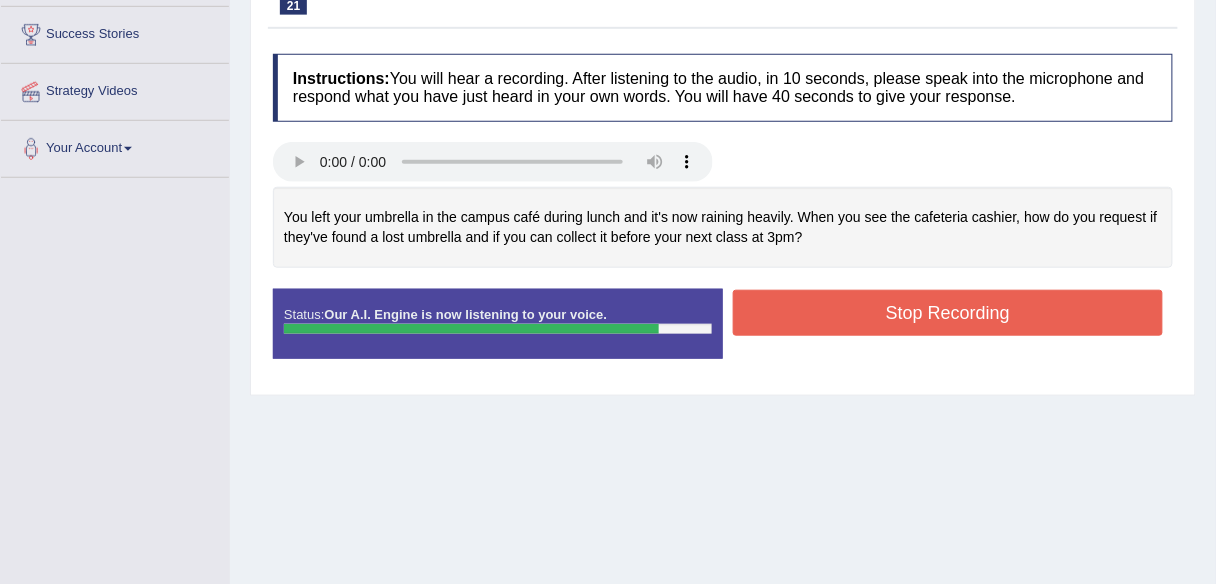 click on "Stop Recording" at bounding box center [948, 313] 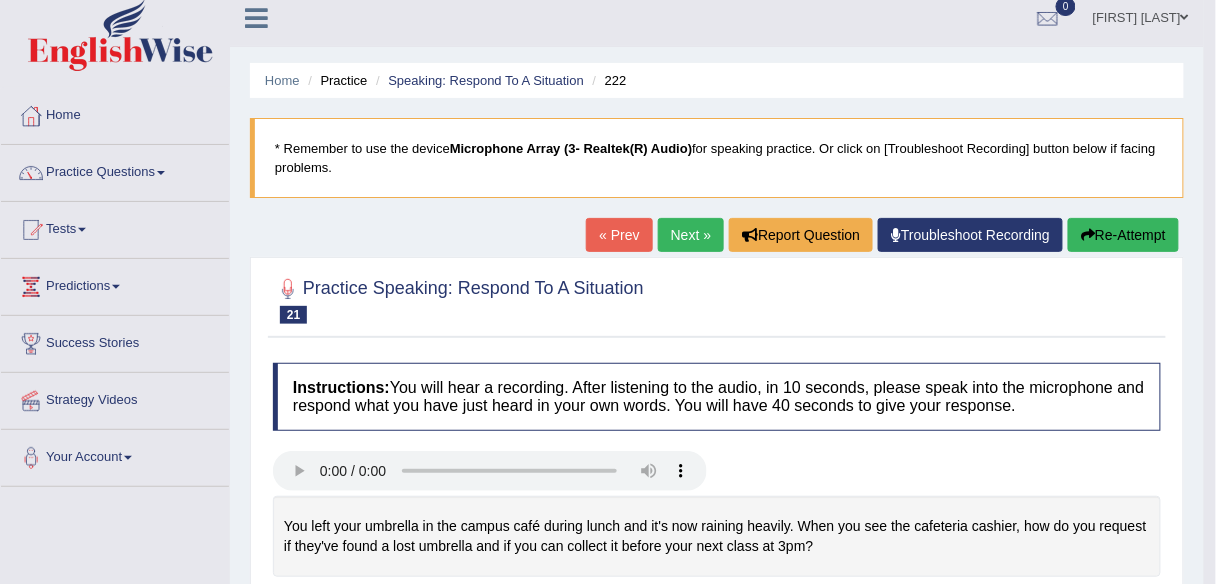 scroll, scrollTop: 0, scrollLeft: 0, axis: both 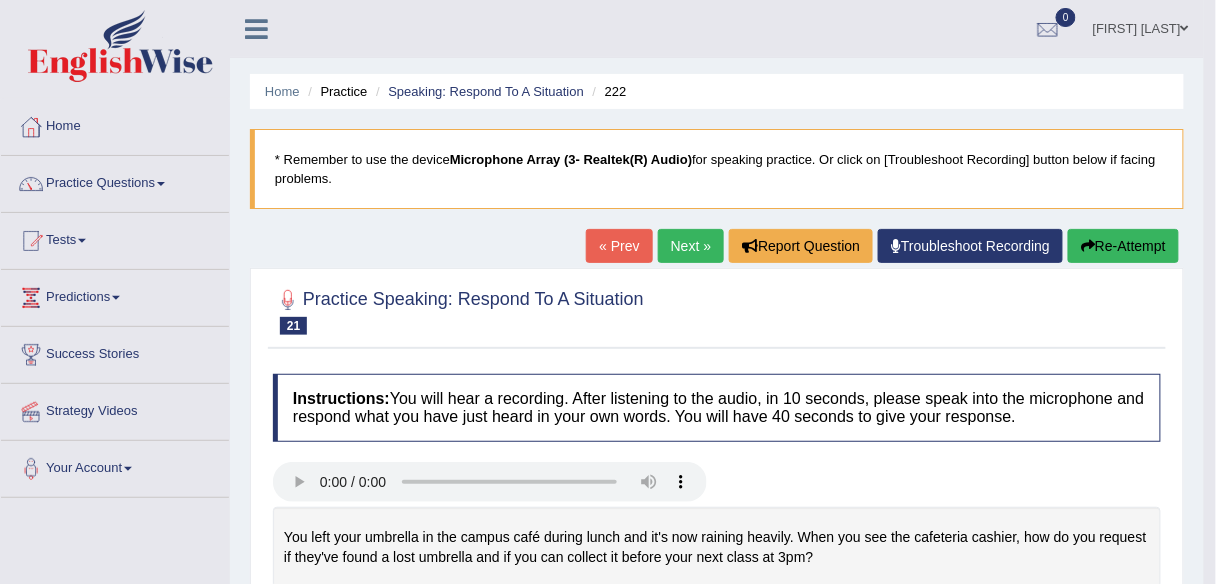 click on "Next »" at bounding box center (691, 246) 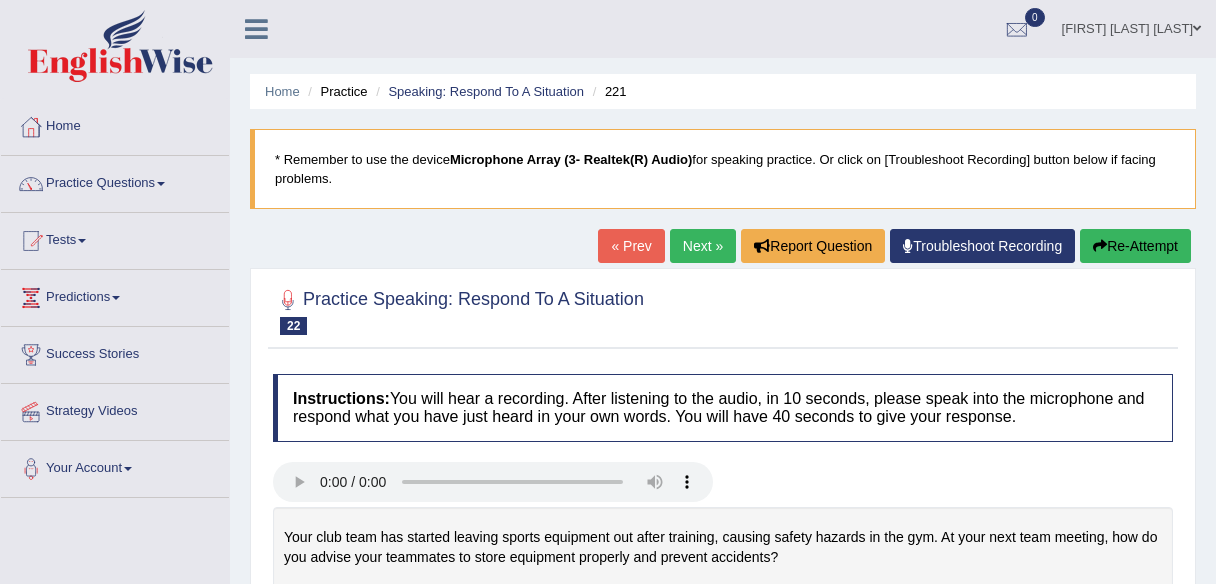 scroll, scrollTop: 0, scrollLeft: 0, axis: both 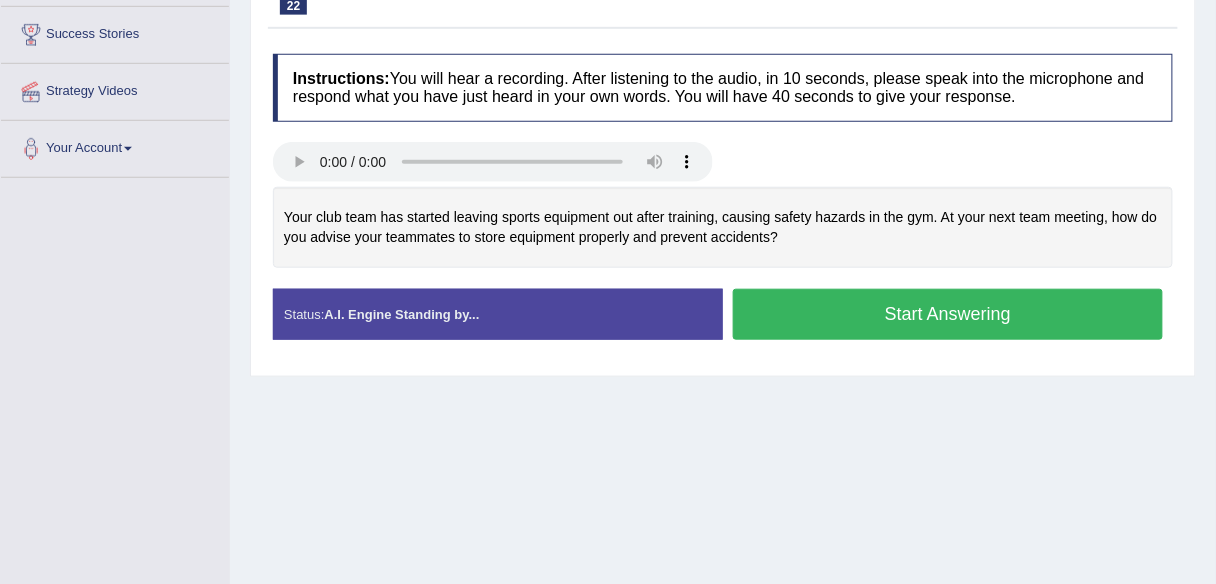 click on "Start Answering" at bounding box center (948, 314) 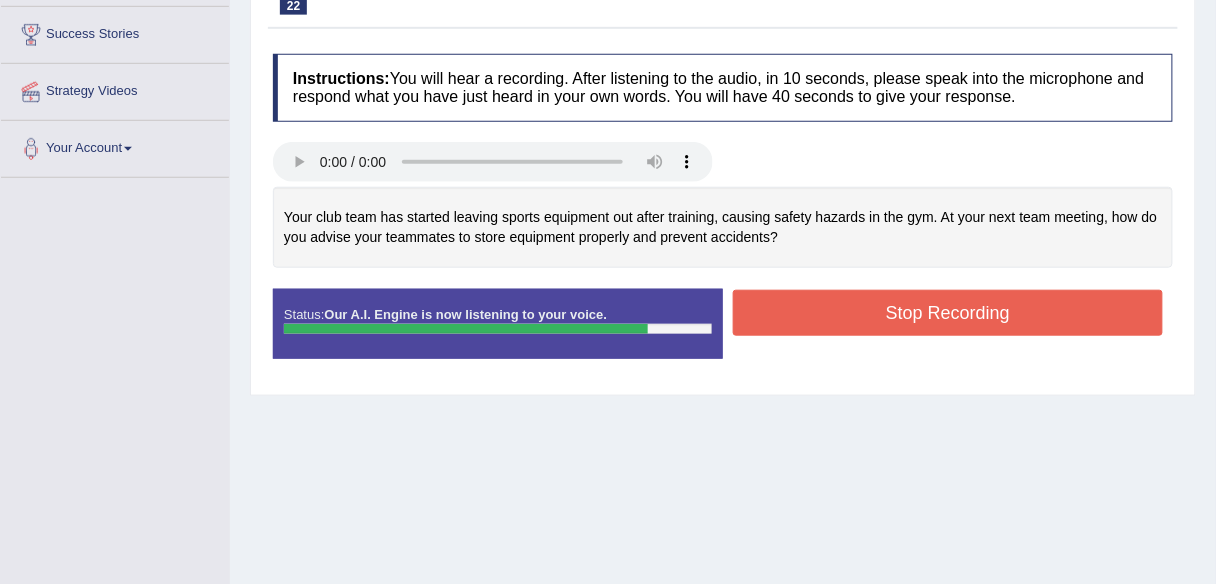 click on "Stop Recording" at bounding box center [948, 313] 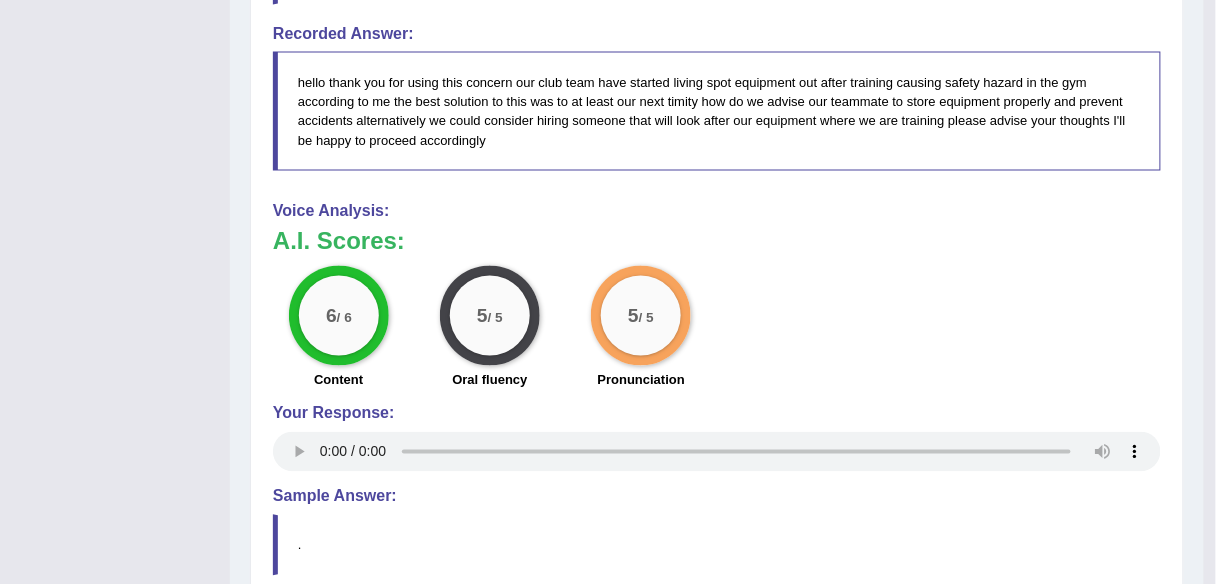 scroll, scrollTop: 572, scrollLeft: 0, axis: vertical 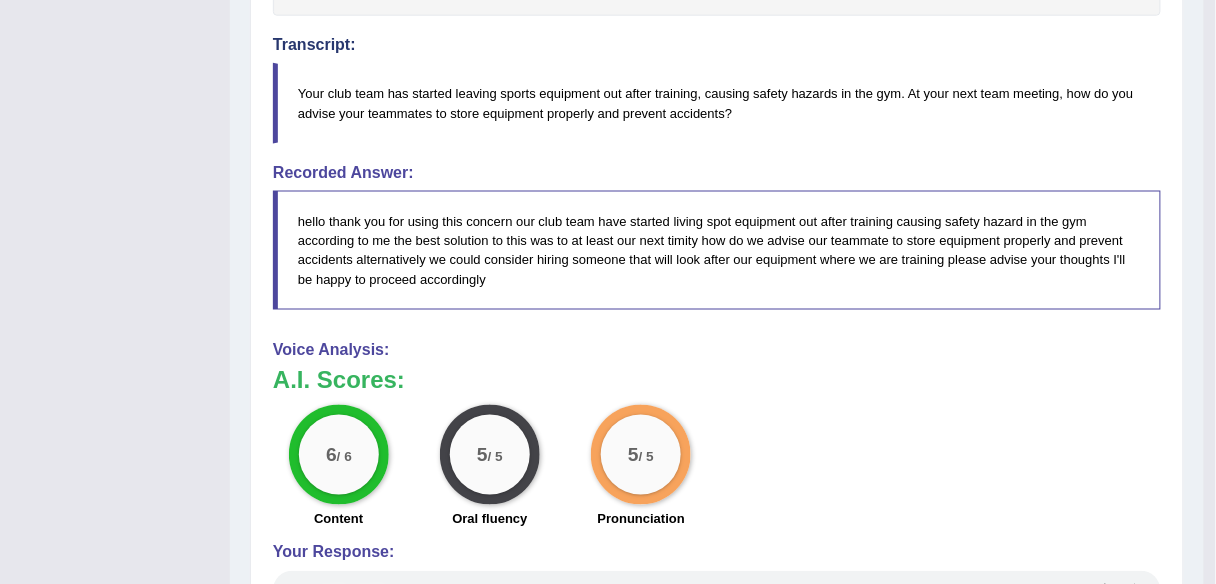 click on "Toggle navigation
Home
Practice Questions   Speaking Practice Read Aloud
Repeat Sentence
Describe Image
Re-tell Lecture
Answer Short Question
Summarize Group Discussion
Respond To A Situation
Writing Practice  Summarize Written Text
Write Essay
Reading Practice  Reading & Writing: Fill In The Blanks
Choose Multiple Answers
Re-order Paragraphs
Fill In The Blanks
Choose Single Answer
Listening Practice  Summarize Spoken Text
Highlight Incorrect Words
Highlight Correct Summary
Select Missing Word
Choose Single Answer
Choose Multiple Answers
Fill In The Blanks
Write From Dictation
Pronunciation
Tests  Take Practice Sectional Test
Take Mock Test" at bounding box center [602, 162] 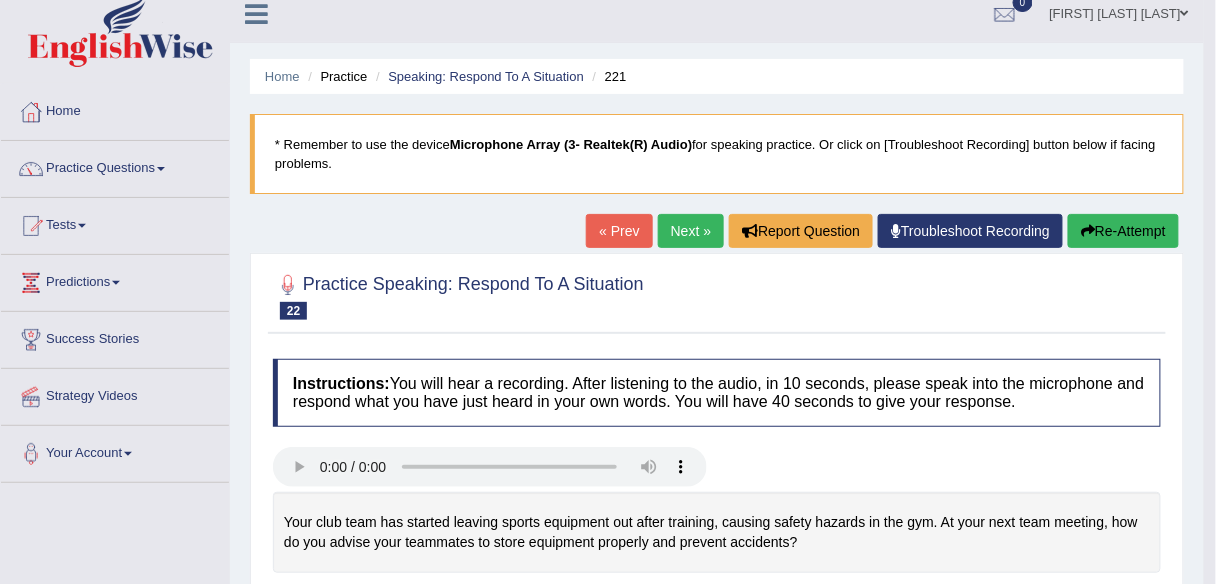 scroll, scrollTop: 0, scrollLeft: 0, axis: both 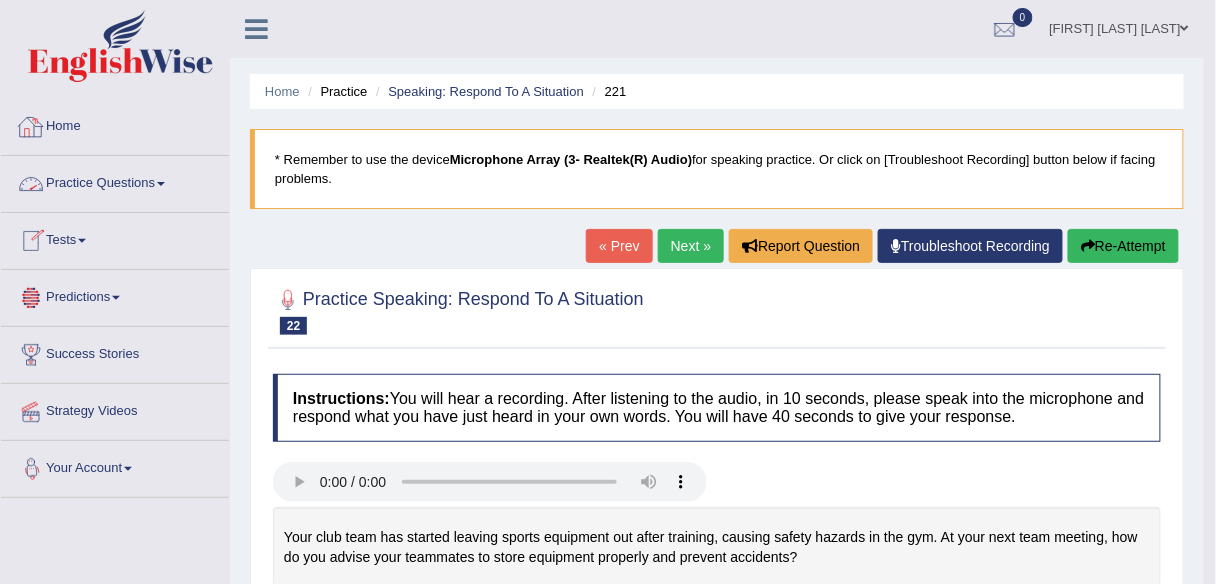 click on "Your Account" at bounding box center [115, 466] 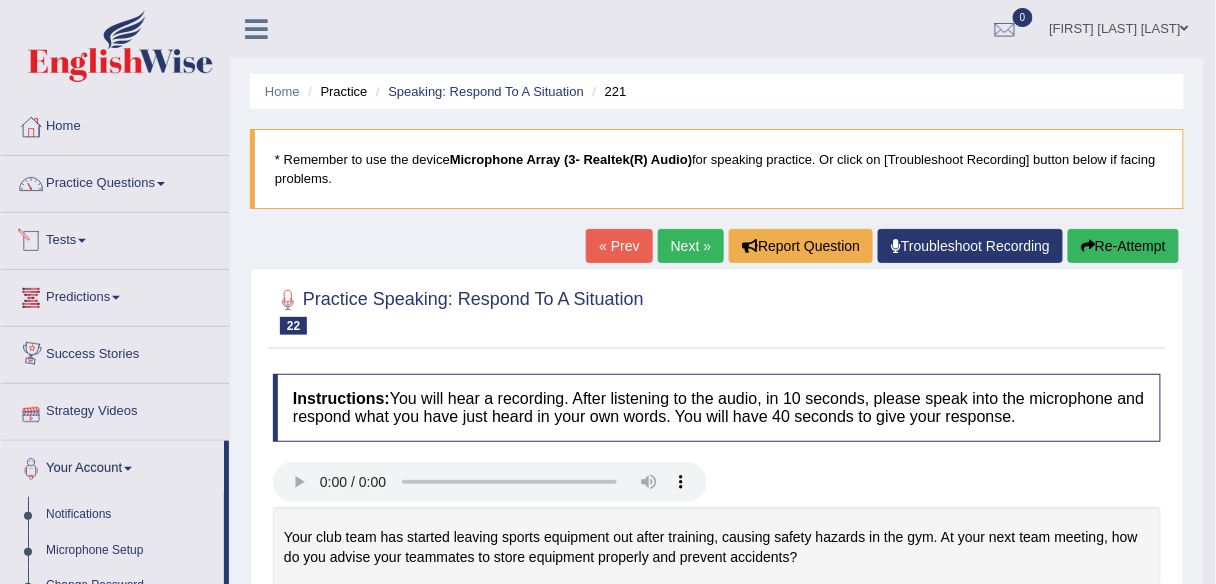 click on "Tests" at bounding box center (115, 238) 